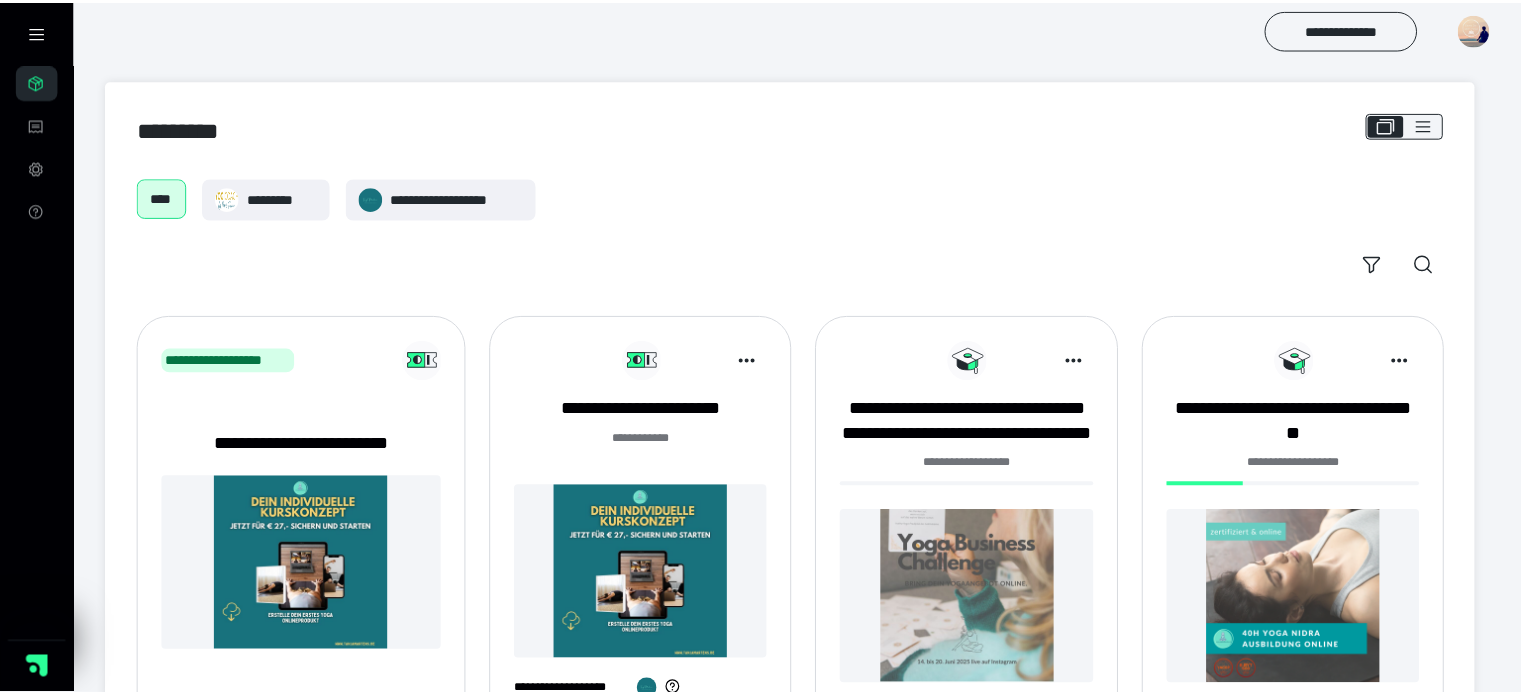 scroll, scrollTop: 0, scrollLeft: 0, axis: both 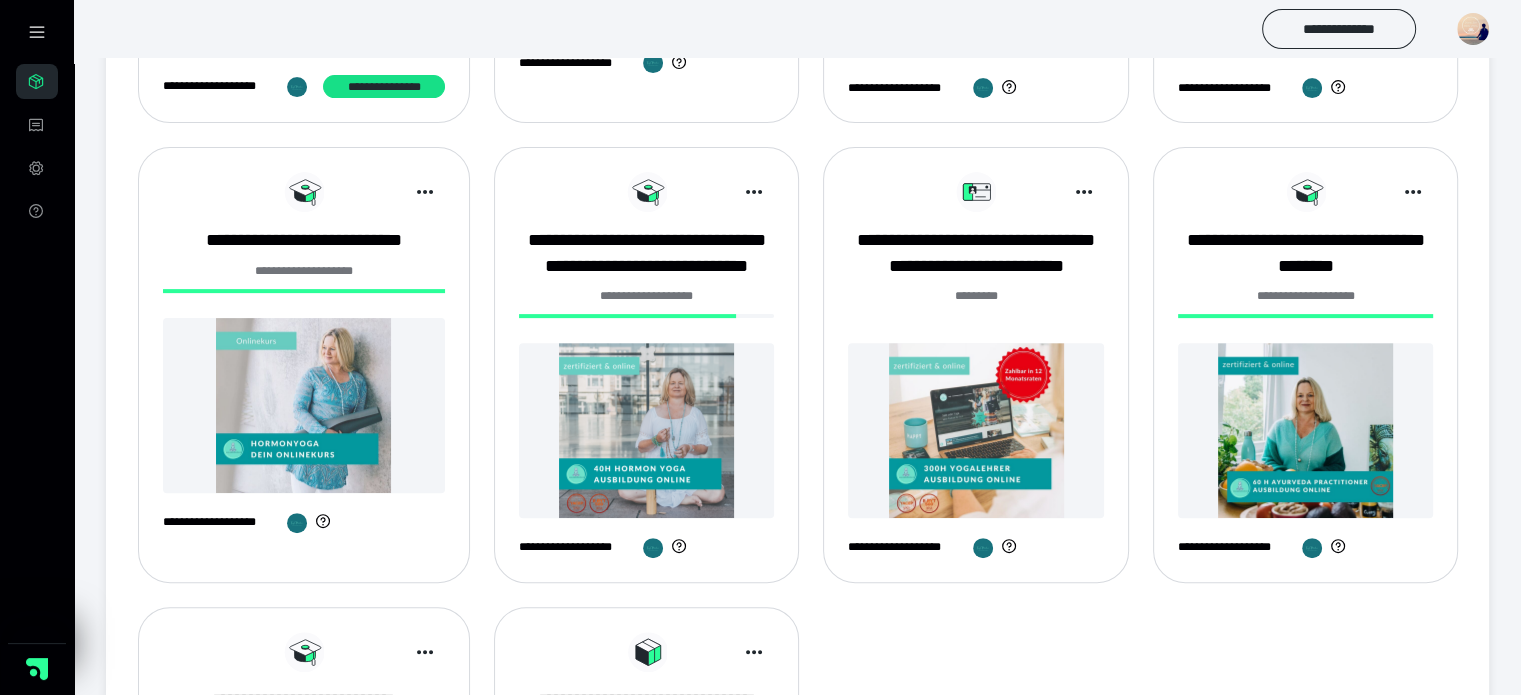 click at bounding box center (647, 430) 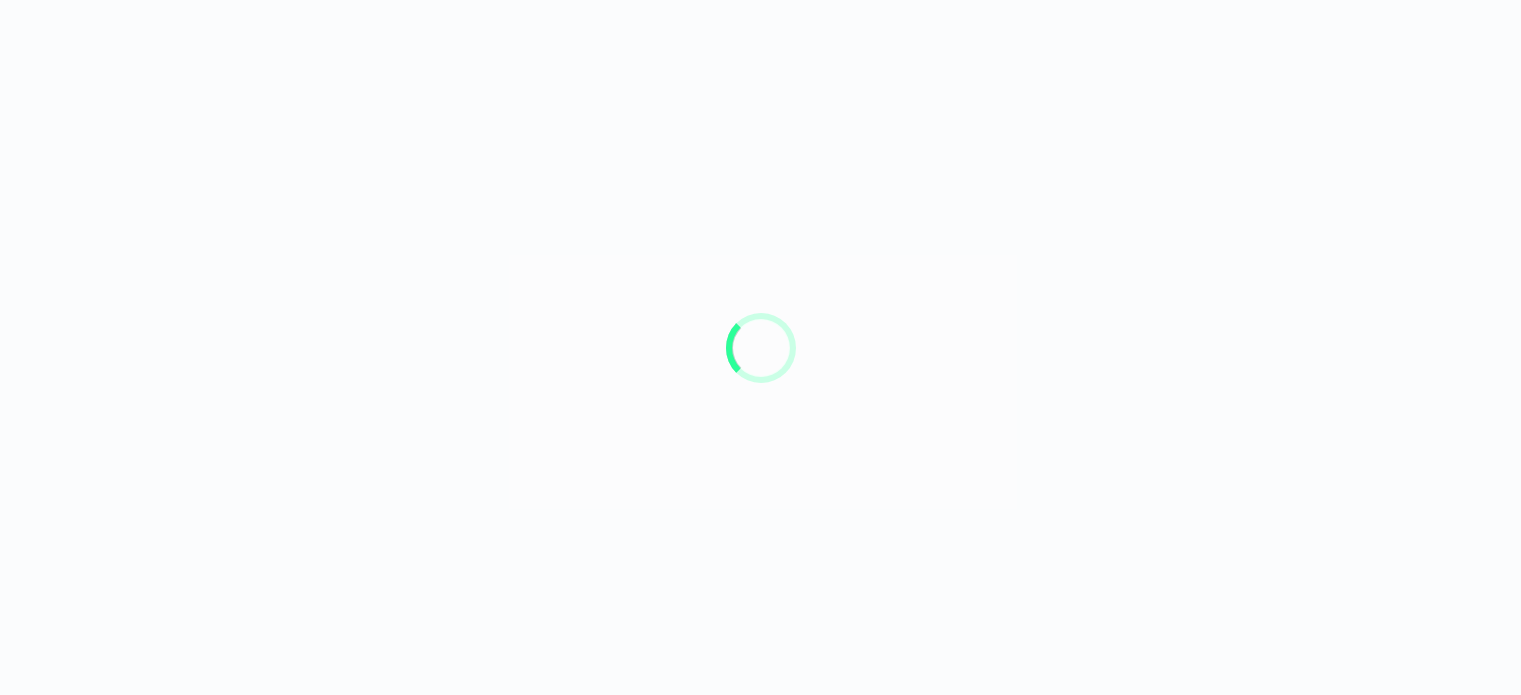 scroll, scrollTop: 0, scrollLeft: 0, axis: both 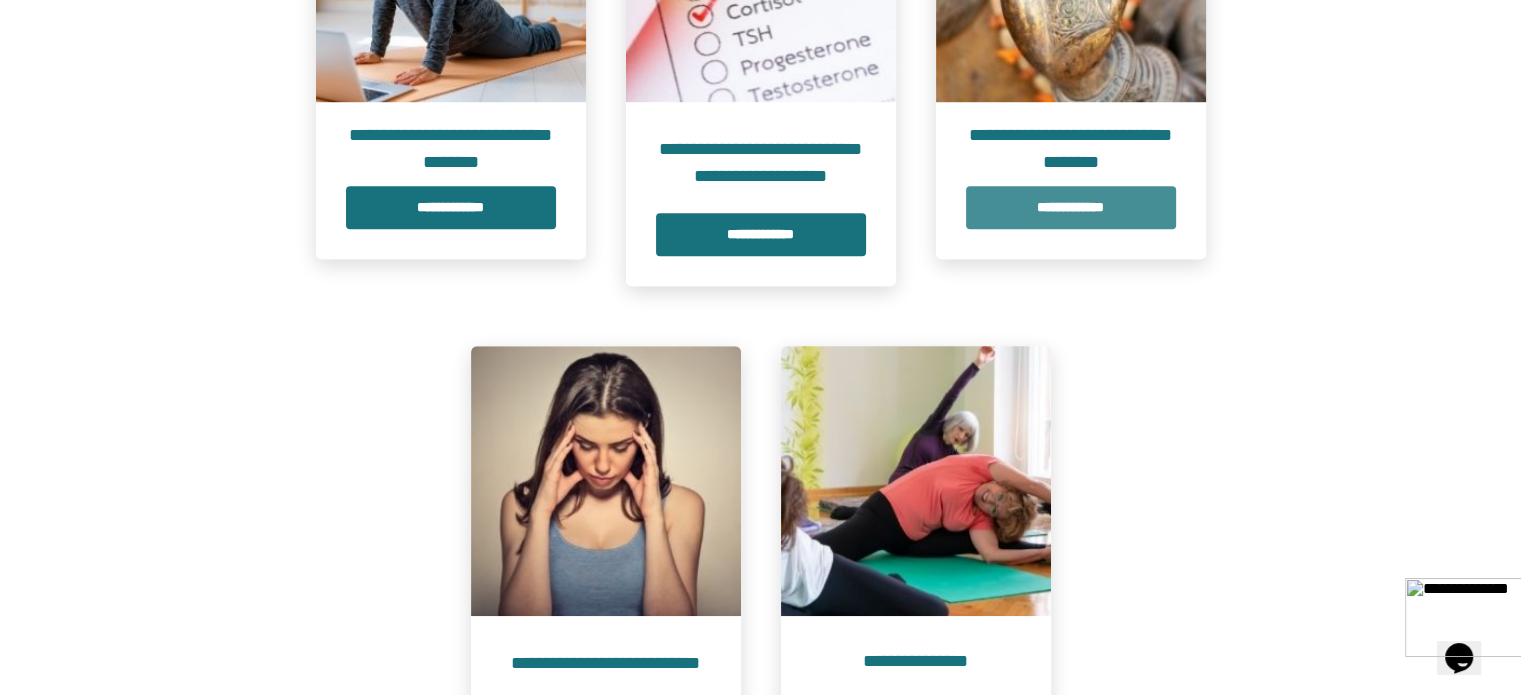 click on "**********" at bounding box center (1071, 207) 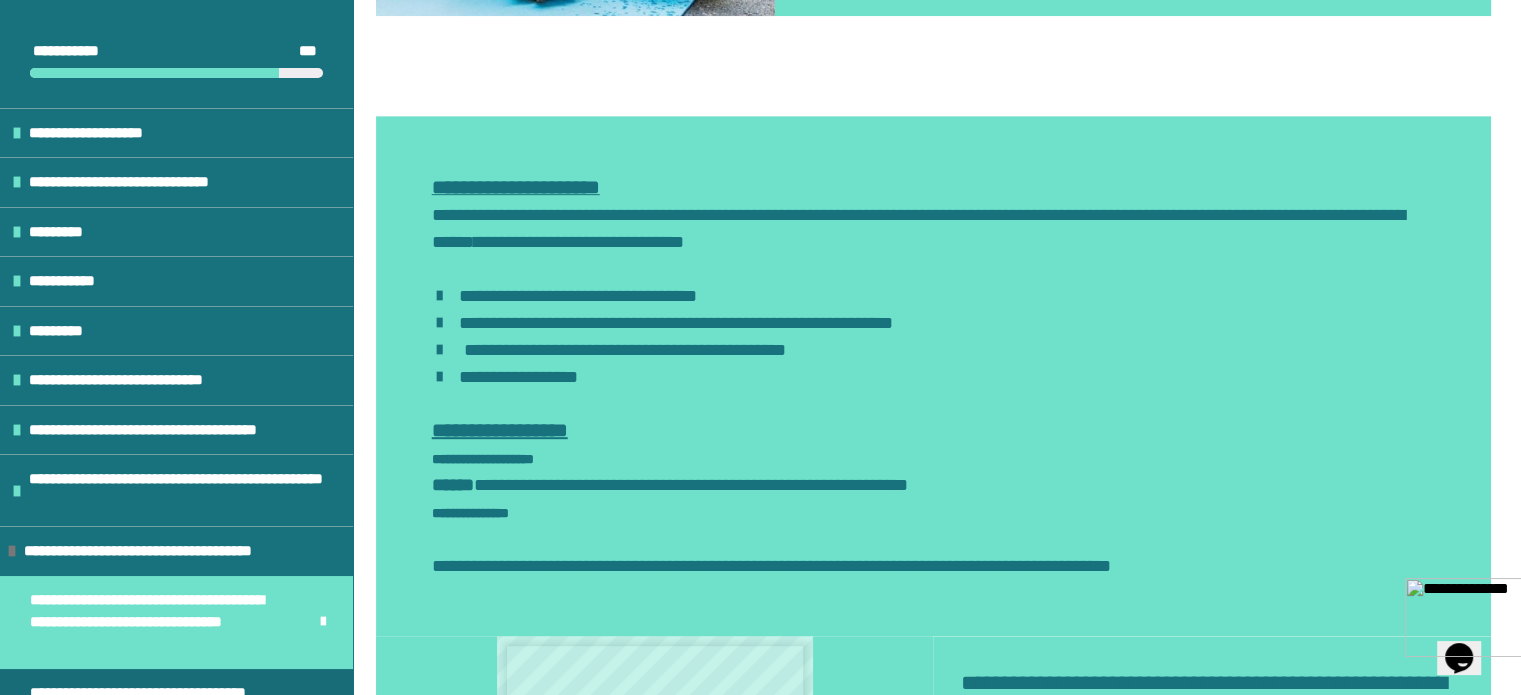scroll, scrollTop: 1036, scrollLeft: 0, axis: vertical 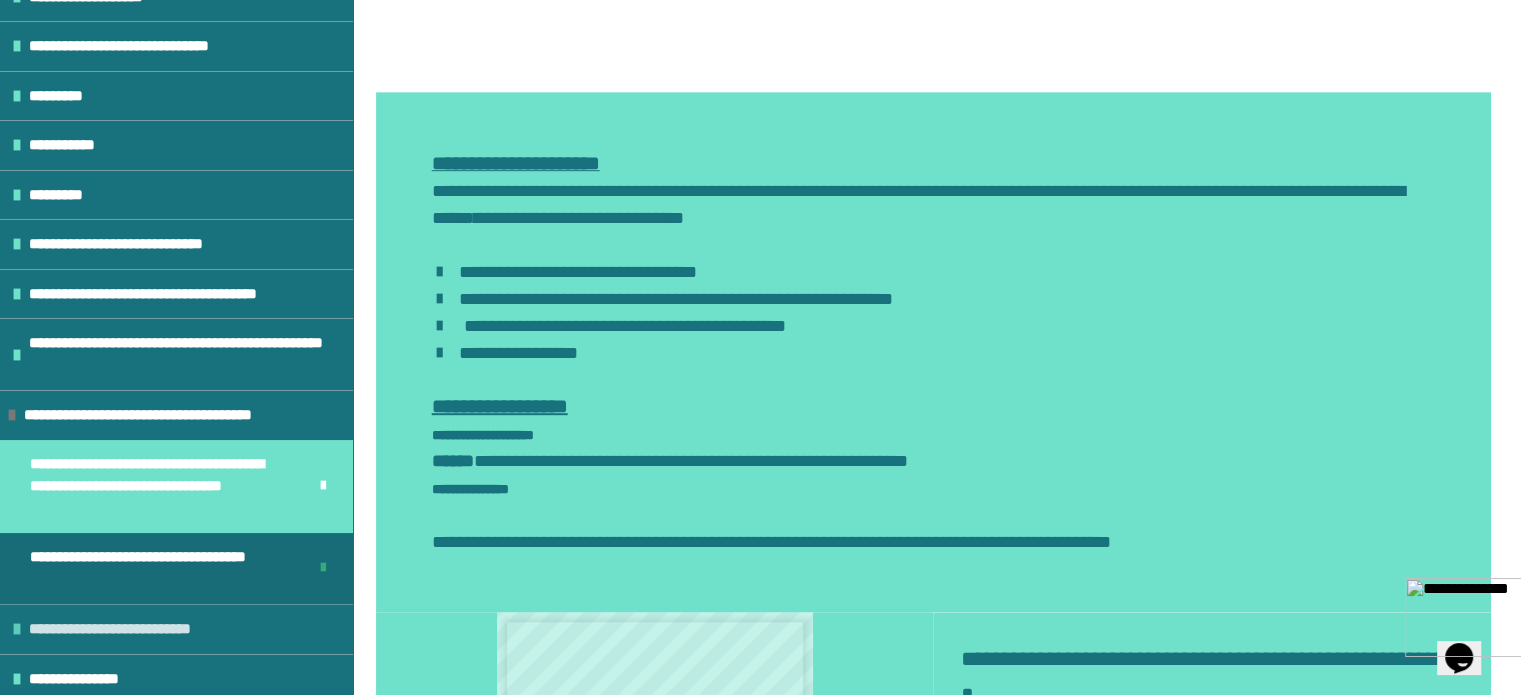 click on "**********" at bounding box center [124, 629] 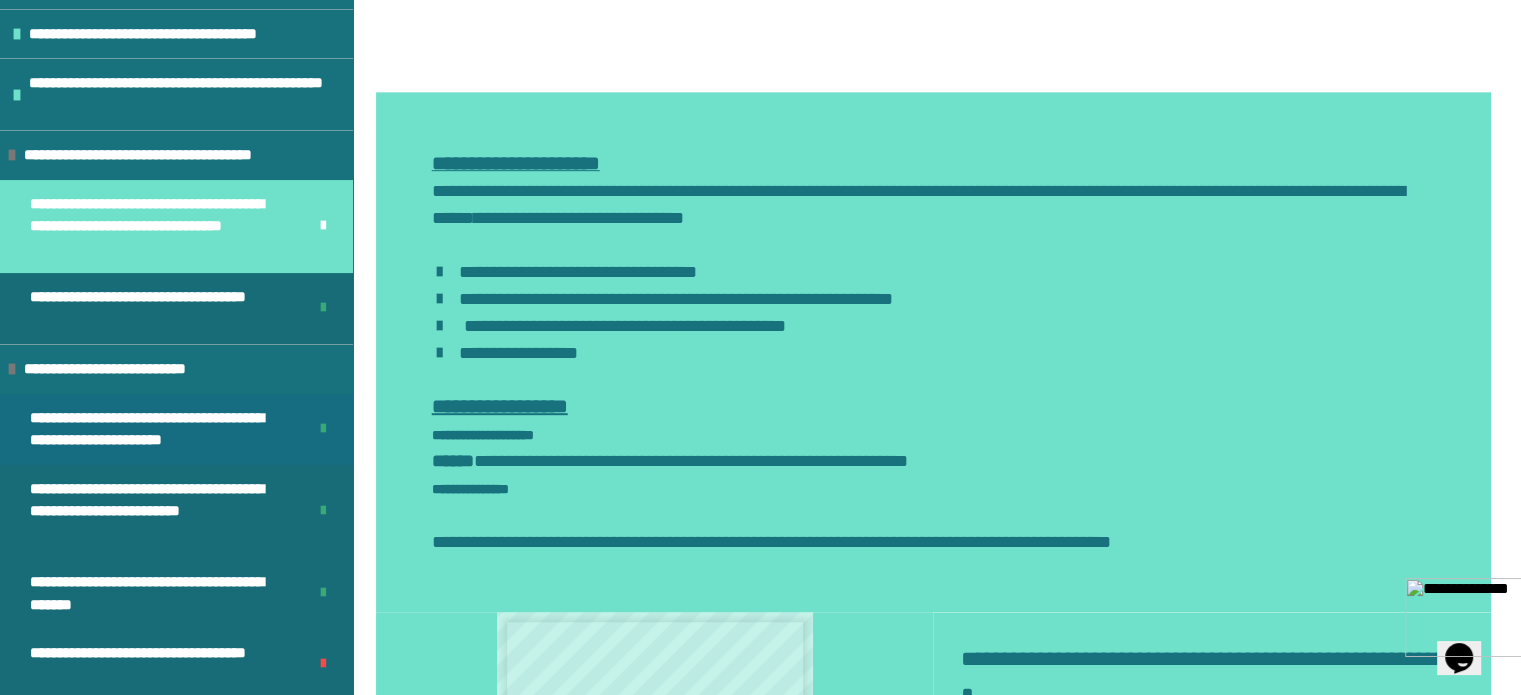scroll, scrollTop: 405, scrollLeft: 0, axis: vertical 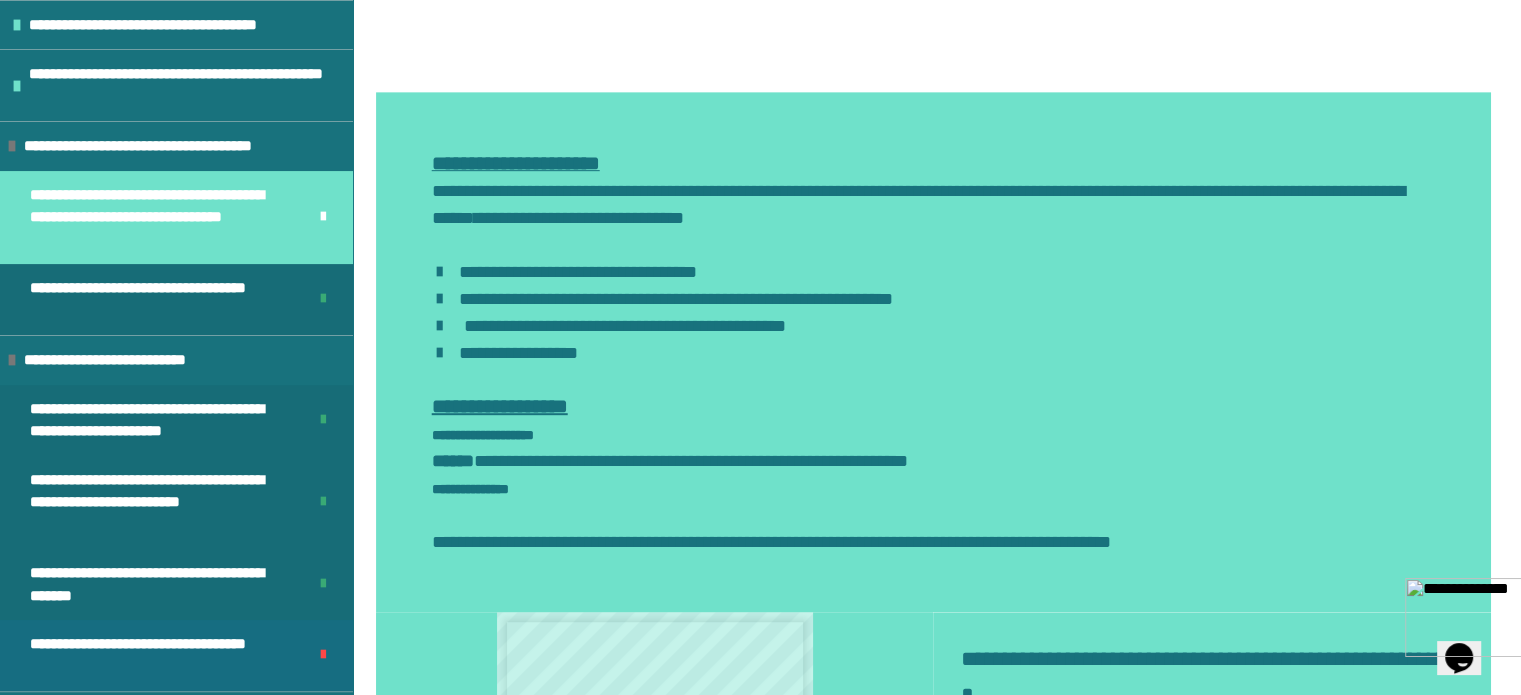click on "**********" at bounding box center [153, 655] 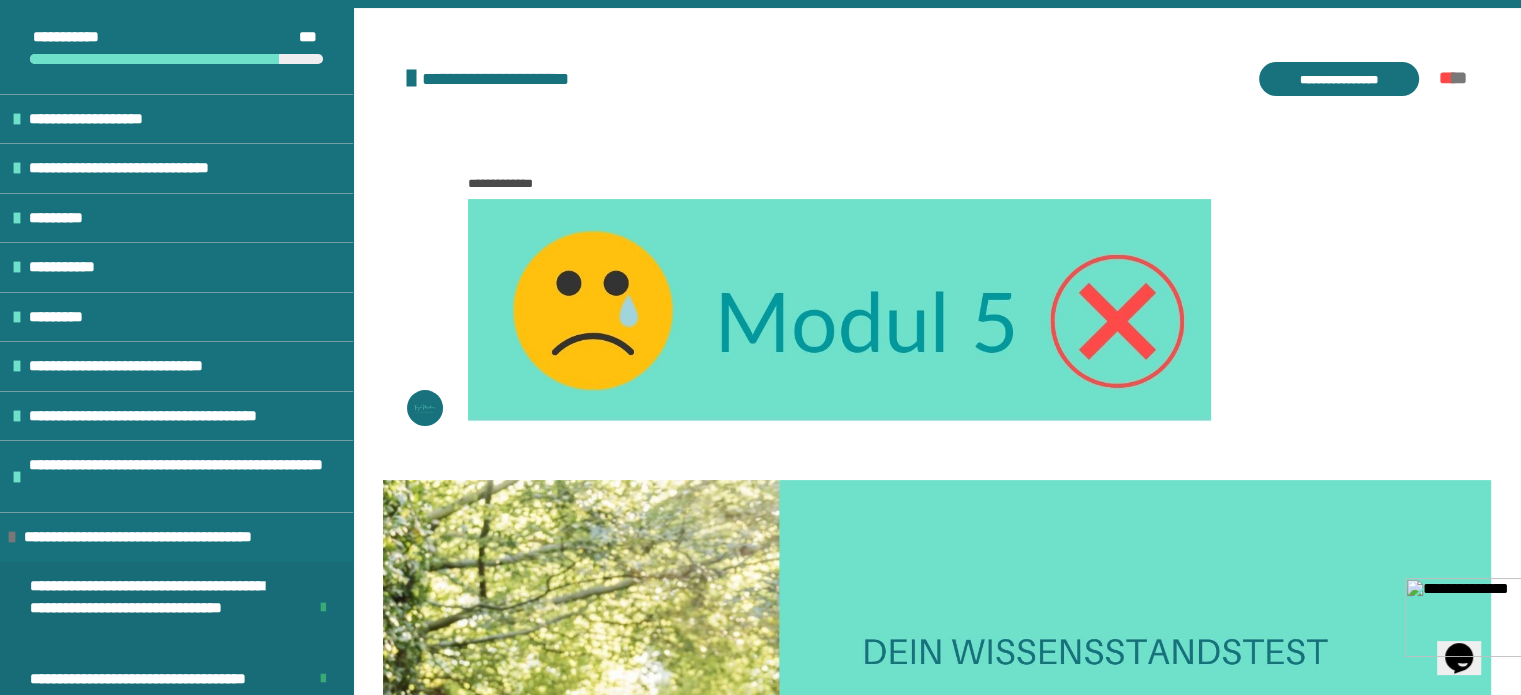 scroll, scrollTop: 331, scrollLeft: 0, axis: vertical 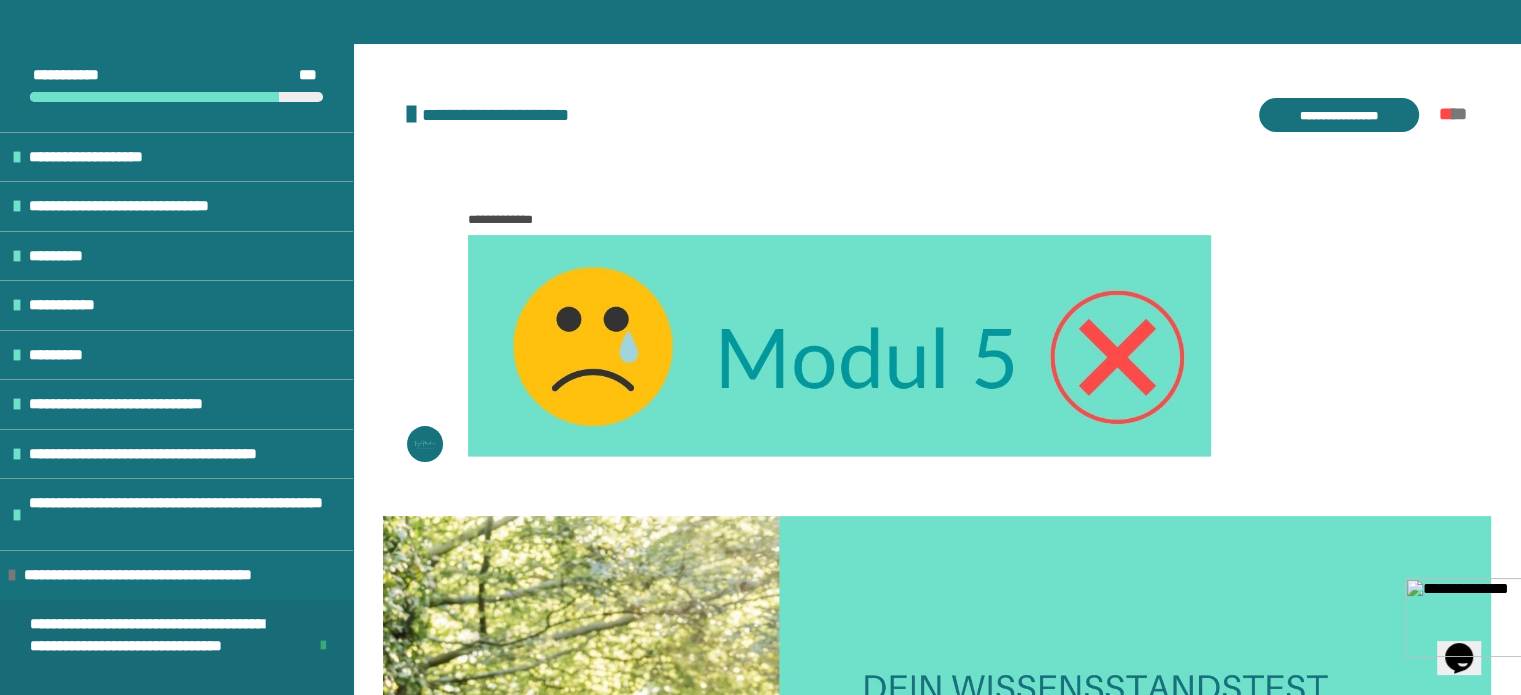 click on "**********" at bounding box center (1339, 115) 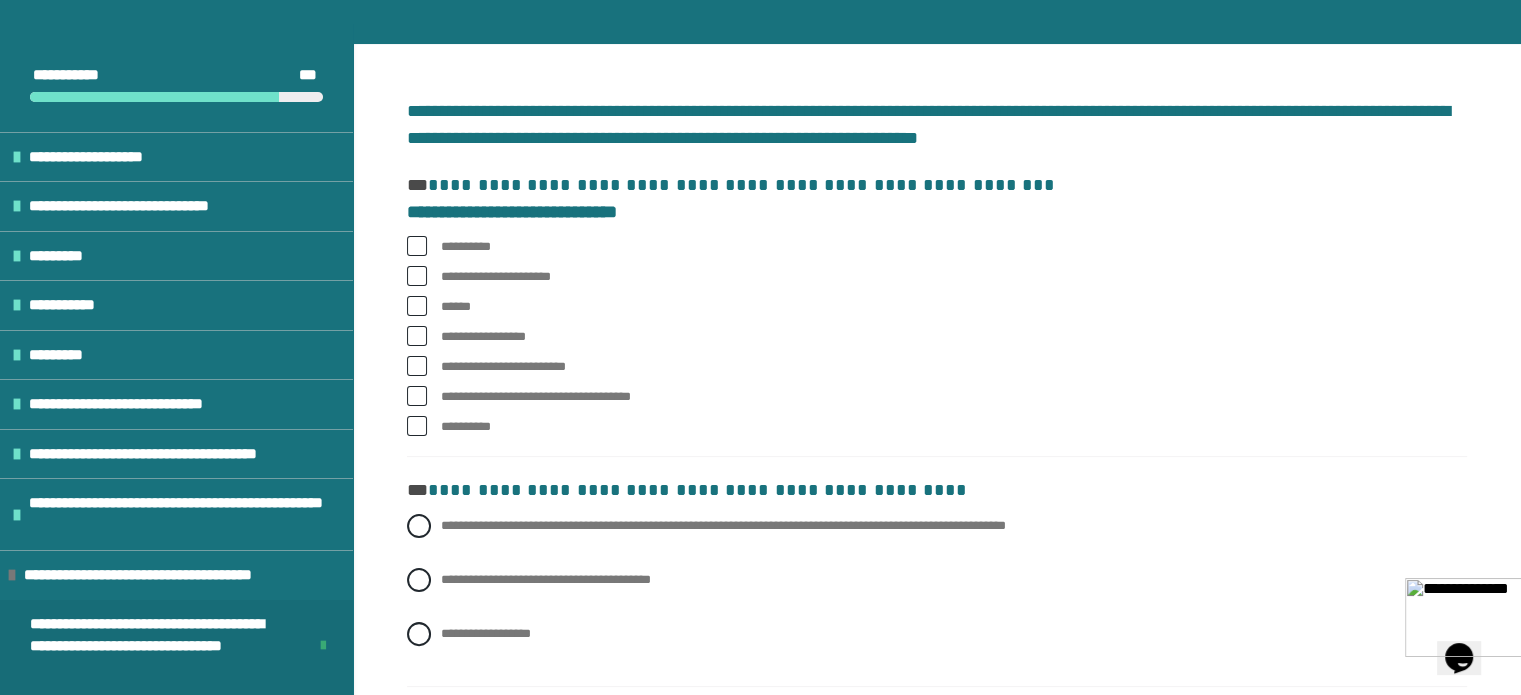 click at bounding box center (417, 246) 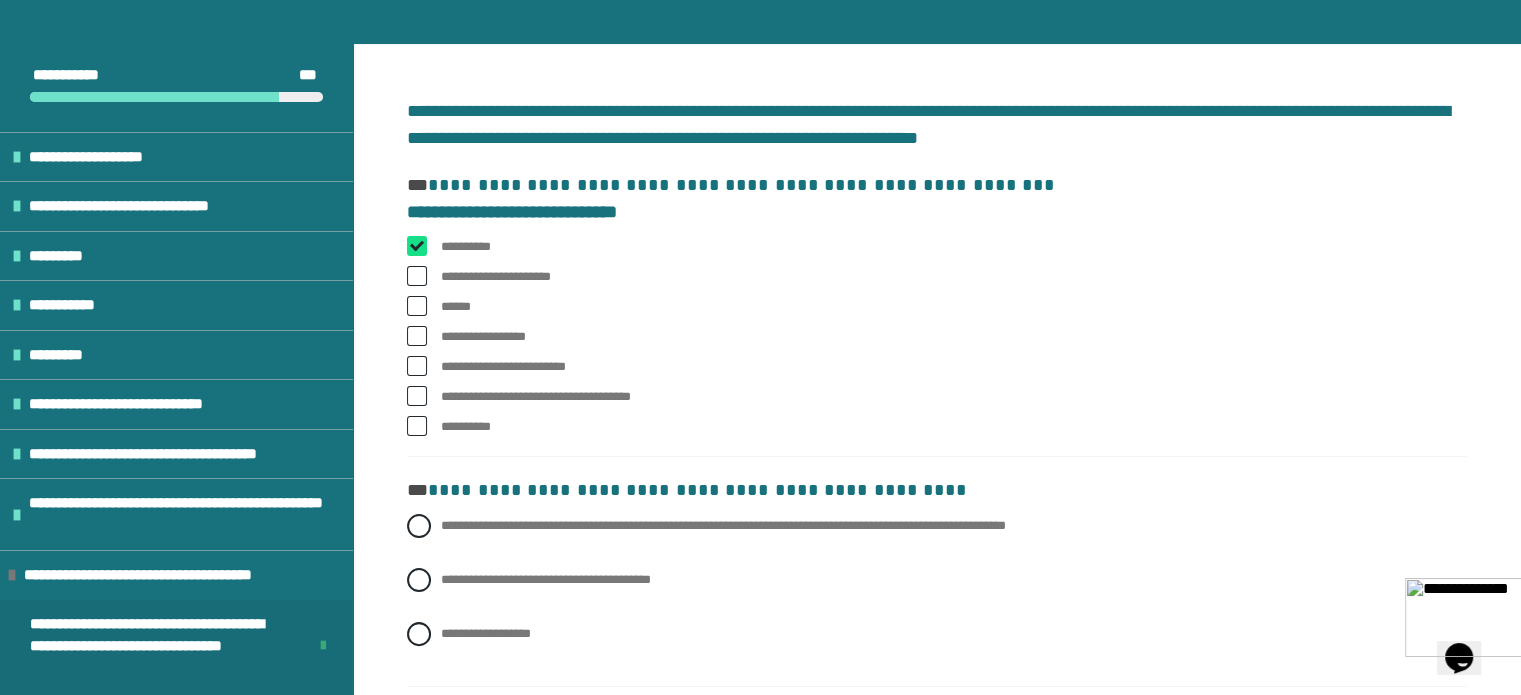 checkbox on "****" 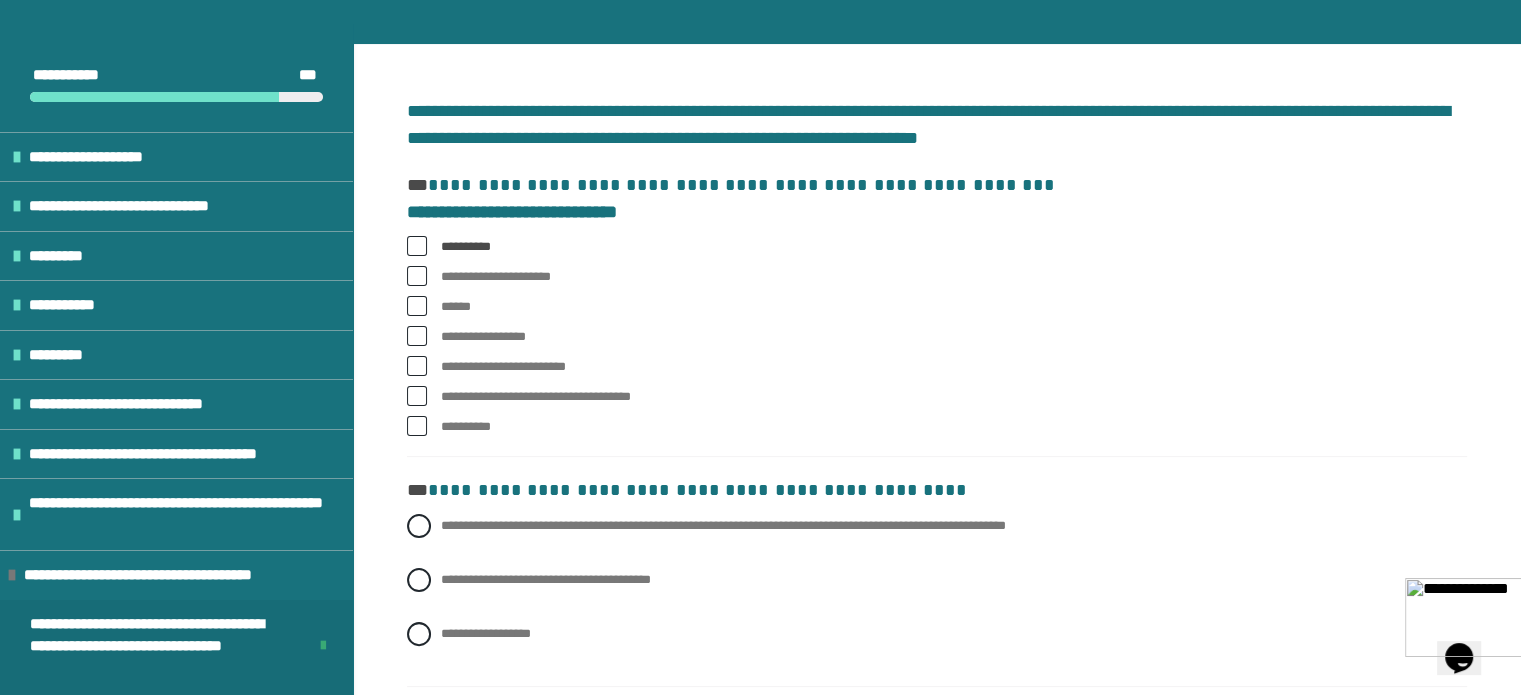 click at bounding box center (417, 366) 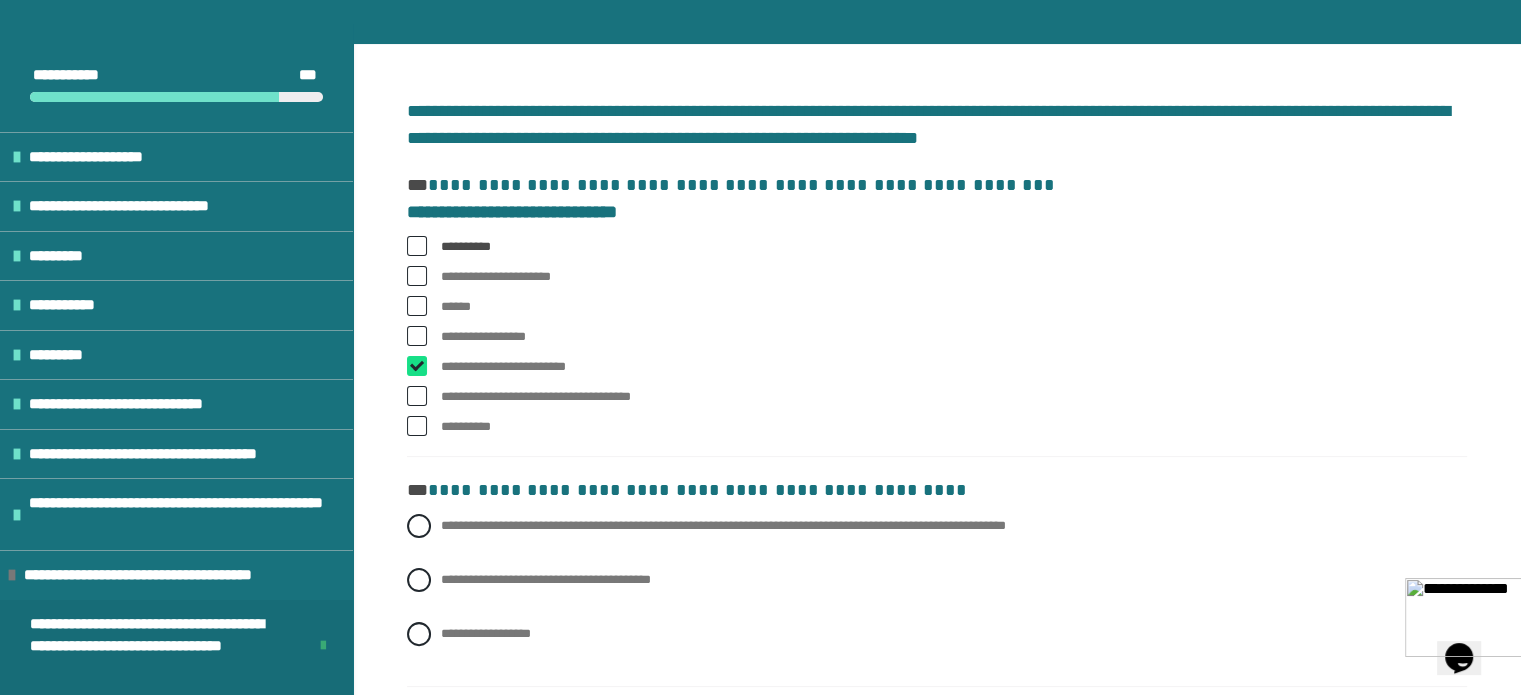 checkbox on "****" 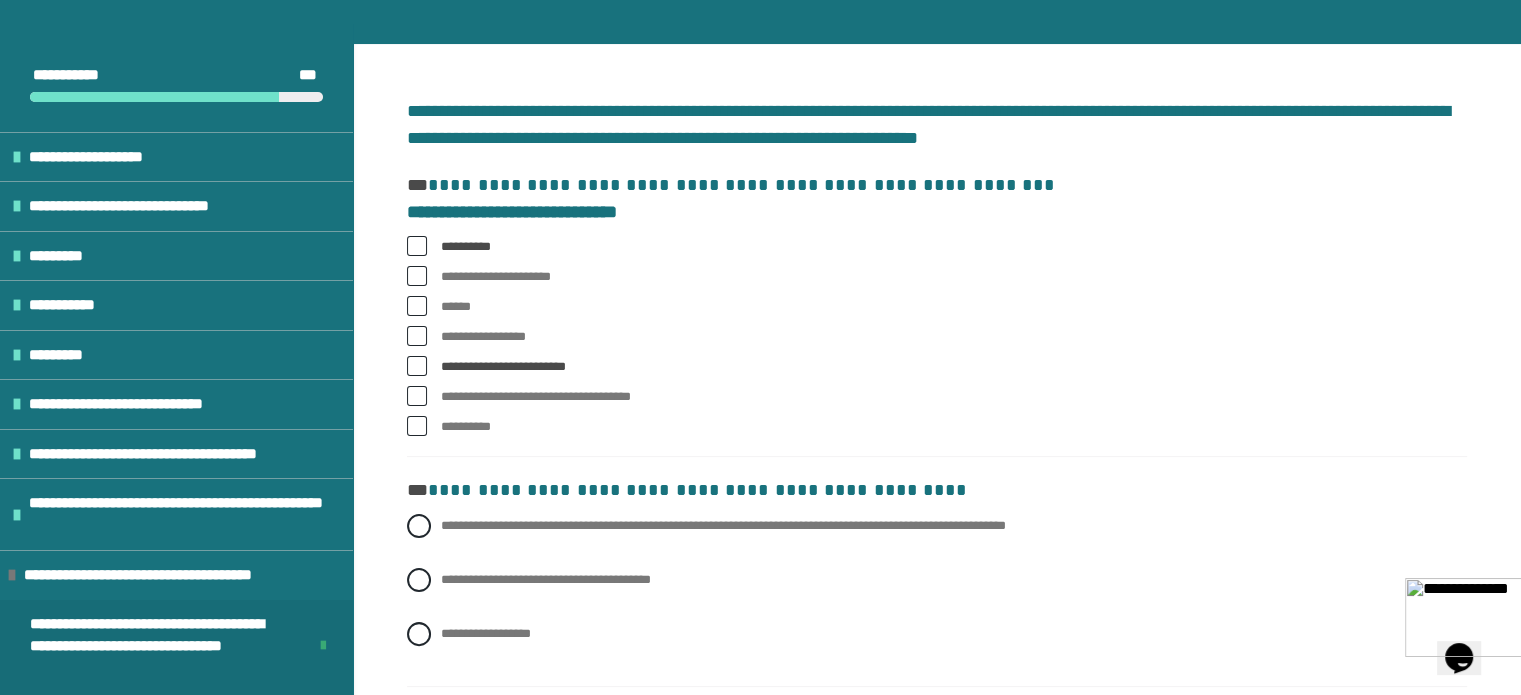 click at bounding box center (417, 396) 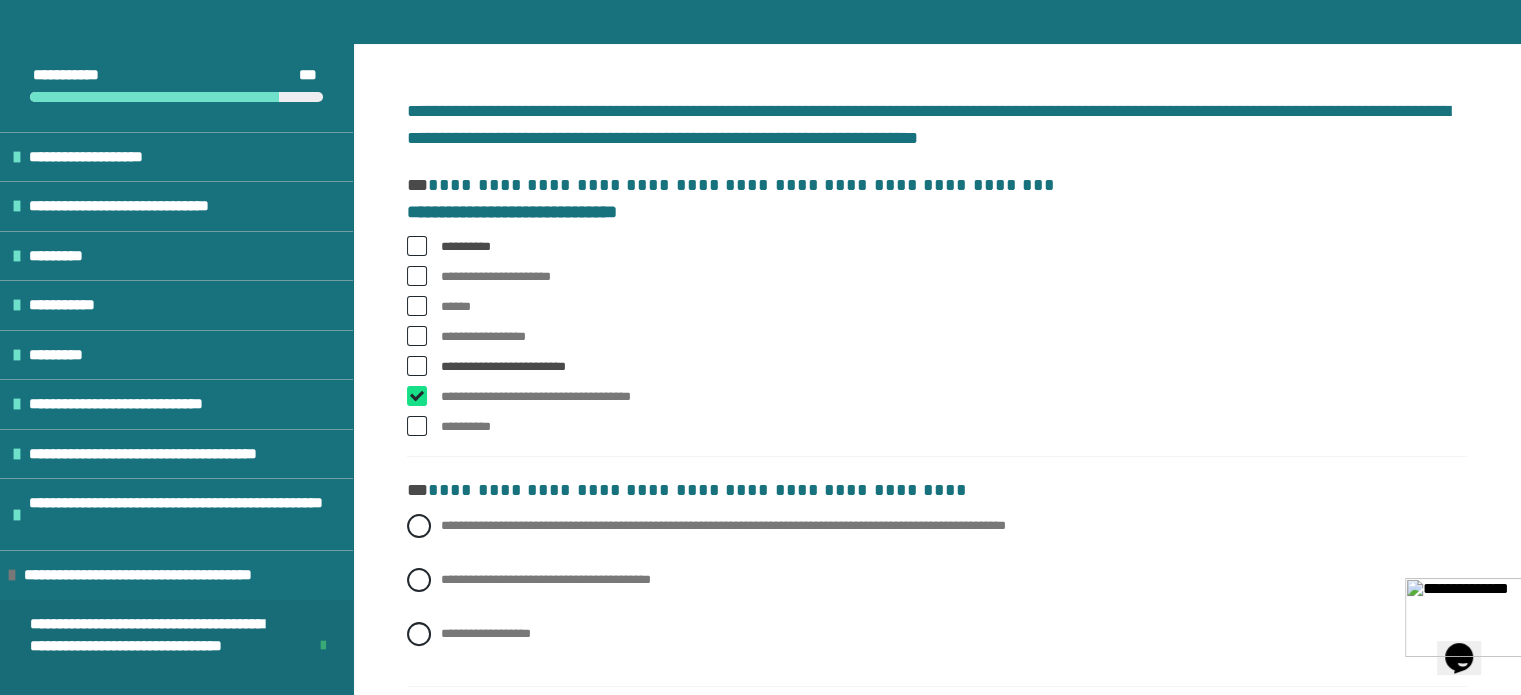 checkbox on "****" 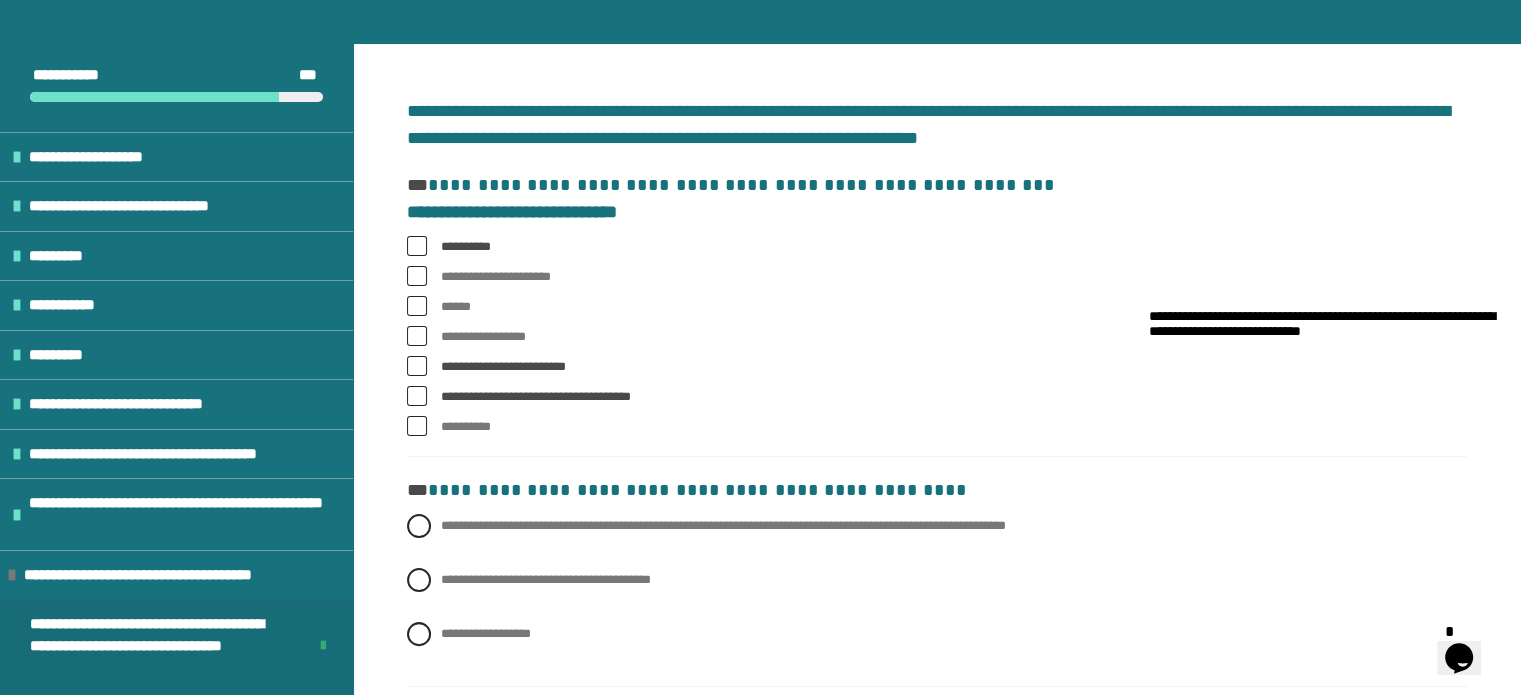 click on "**********" at bounding box center [937, 427] 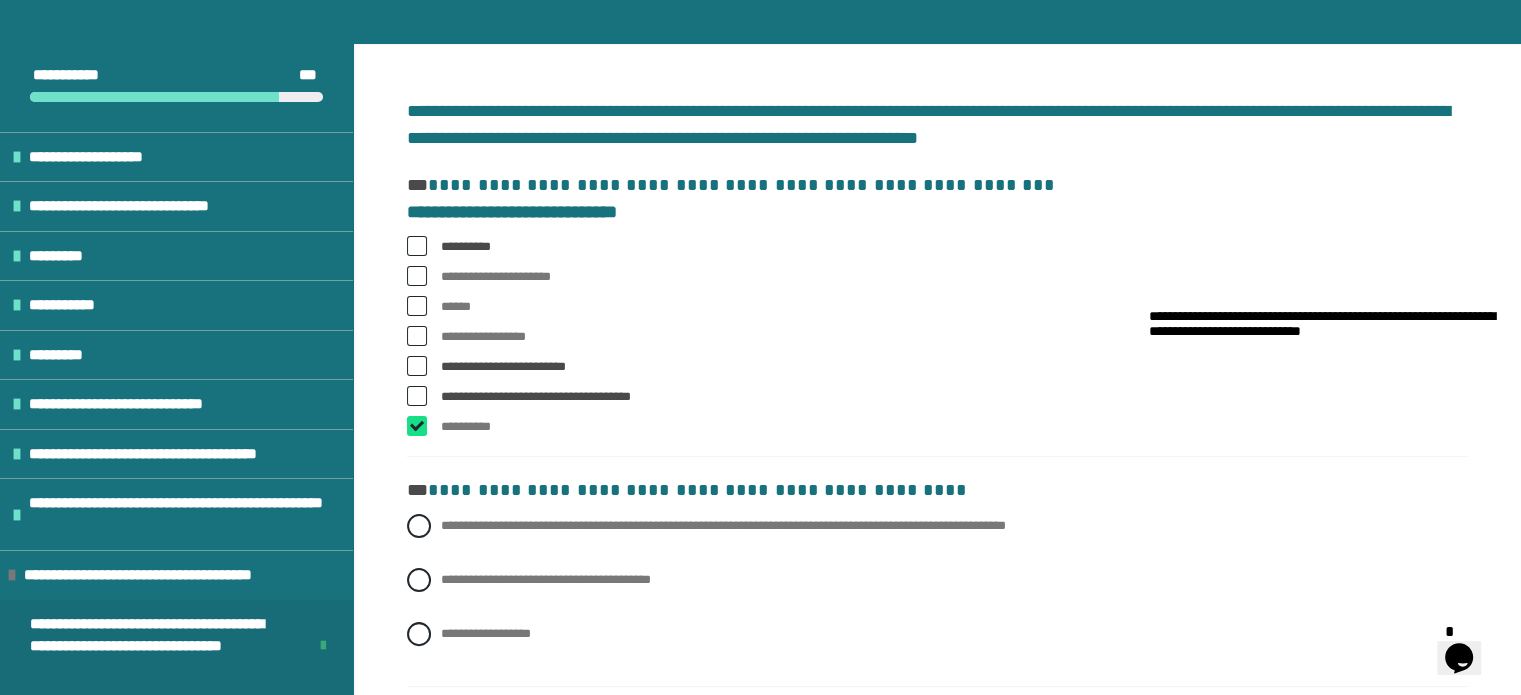 checkbox on "****" 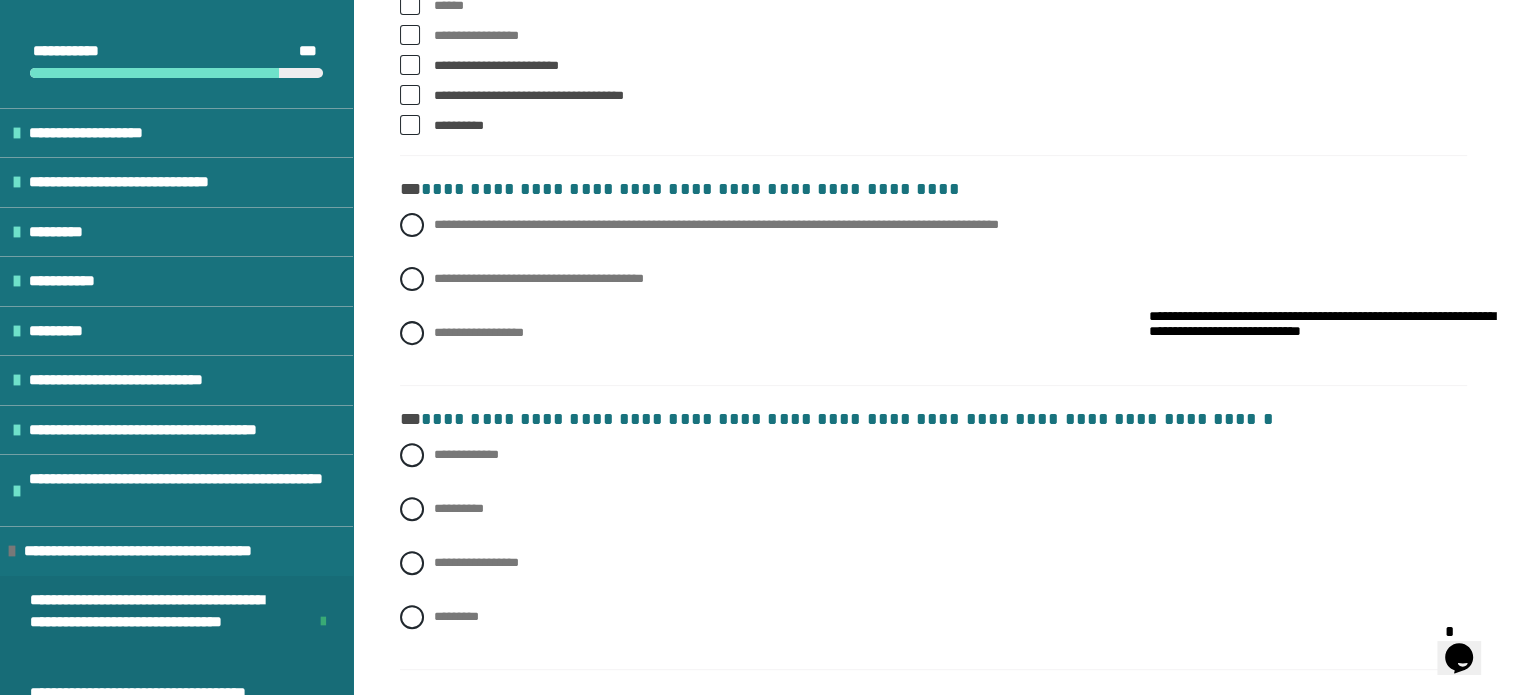 scroll, scrollTop: 630, scrollLeft: 0, axis: vertical 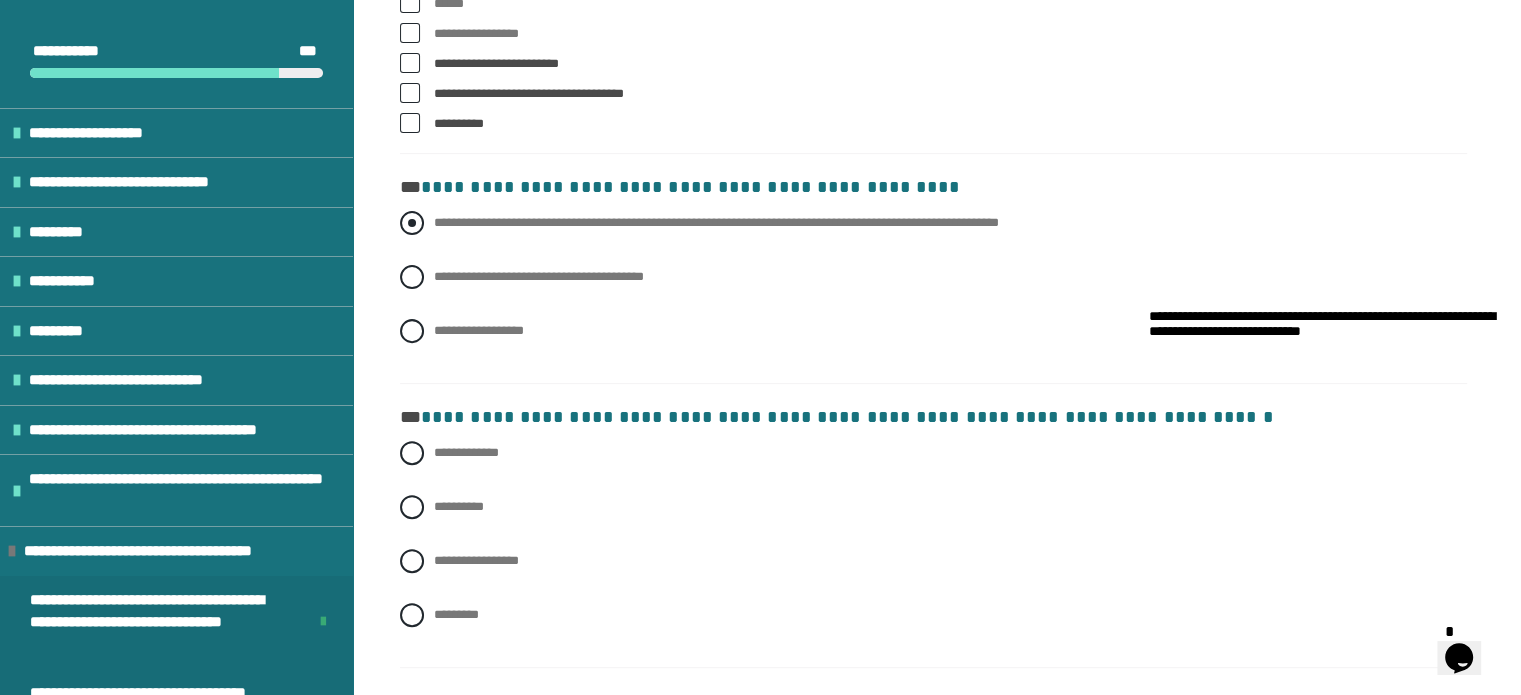 click on "**********" at bounding box center [933, 223] 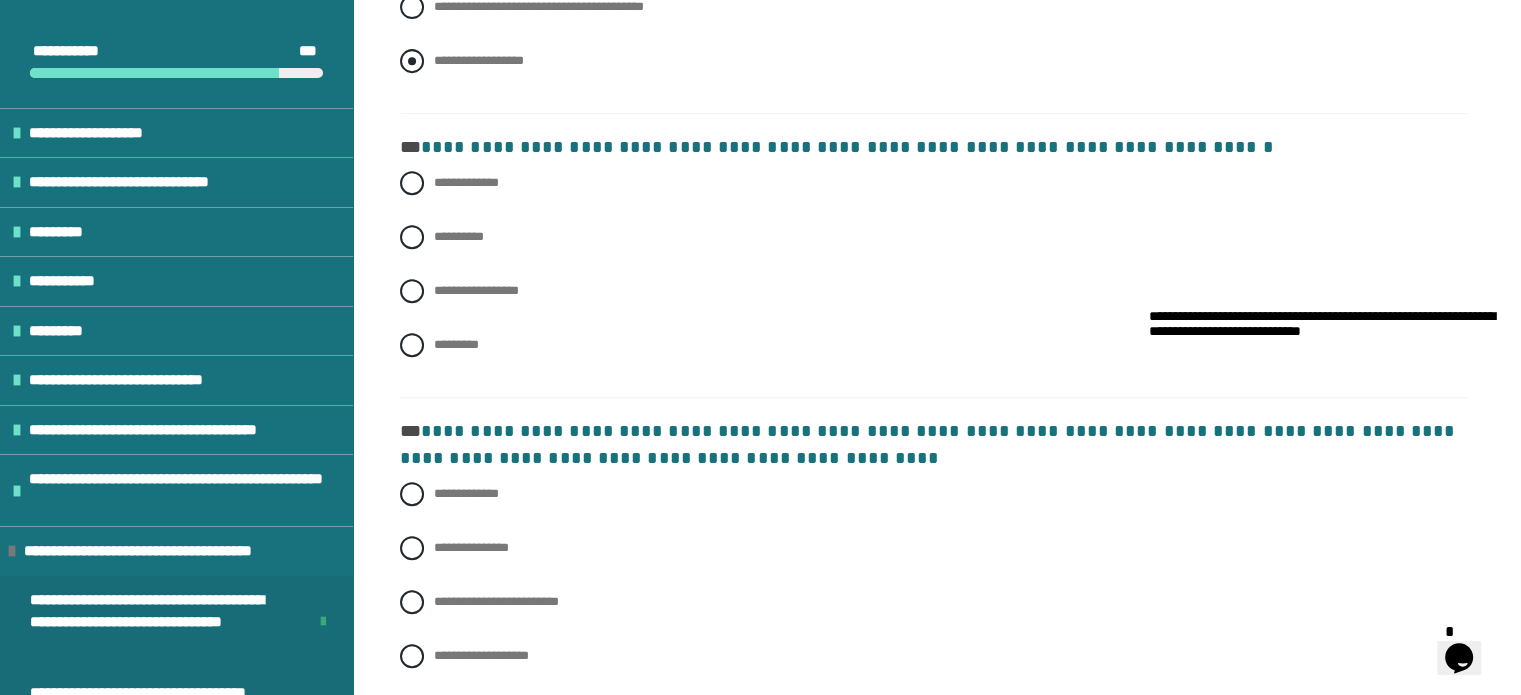 scroll, scrollTop: 903, scrollLeft: 0, axis: vertical 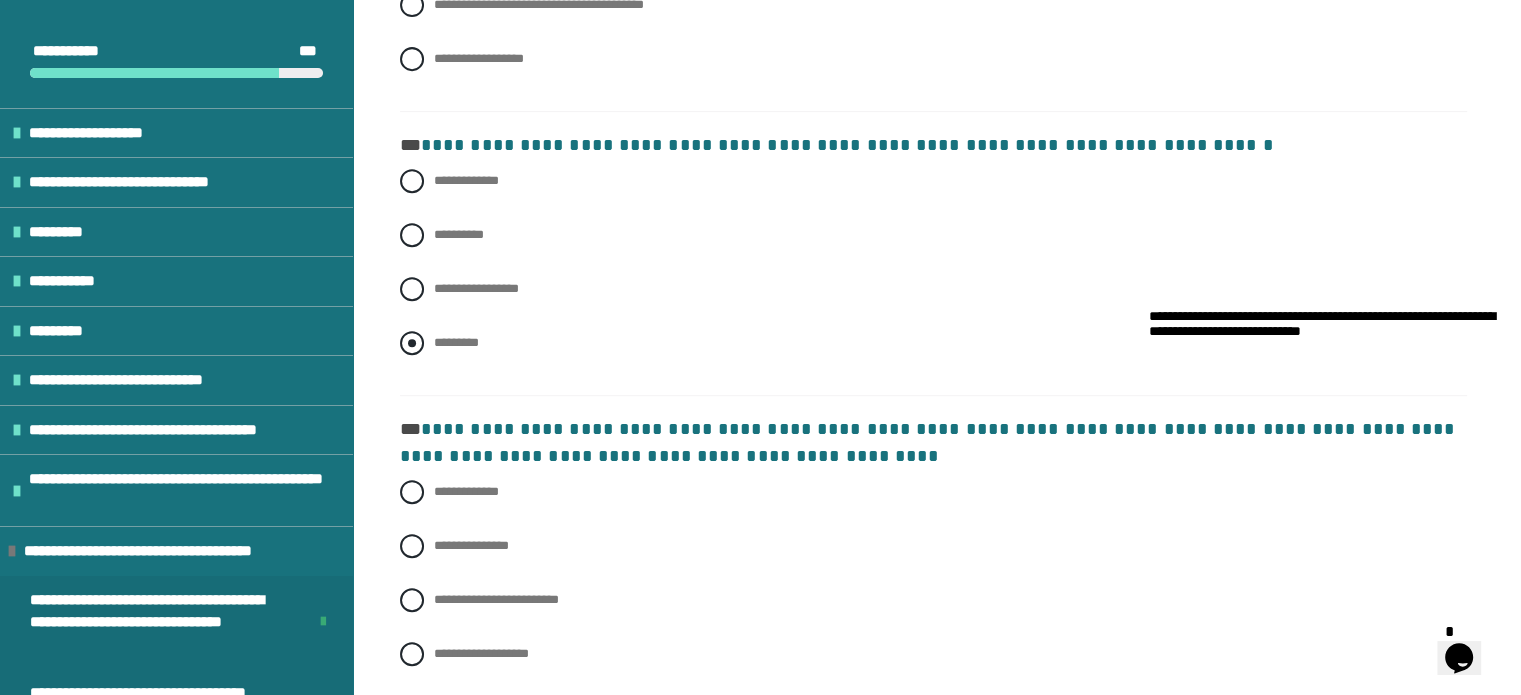 click at bounding box center (412, 343) 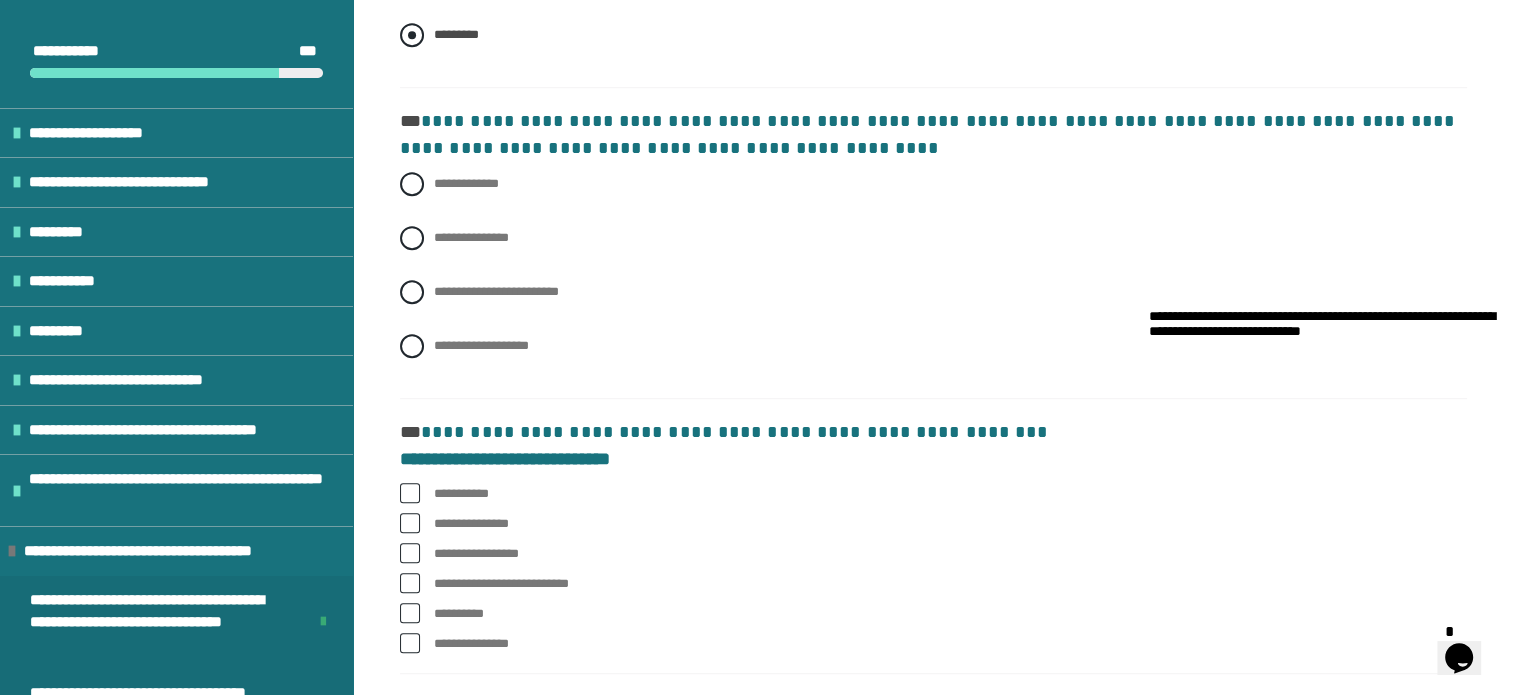 scroll, scrollTop: 1211, scrollLeft: 0, axis: vertical 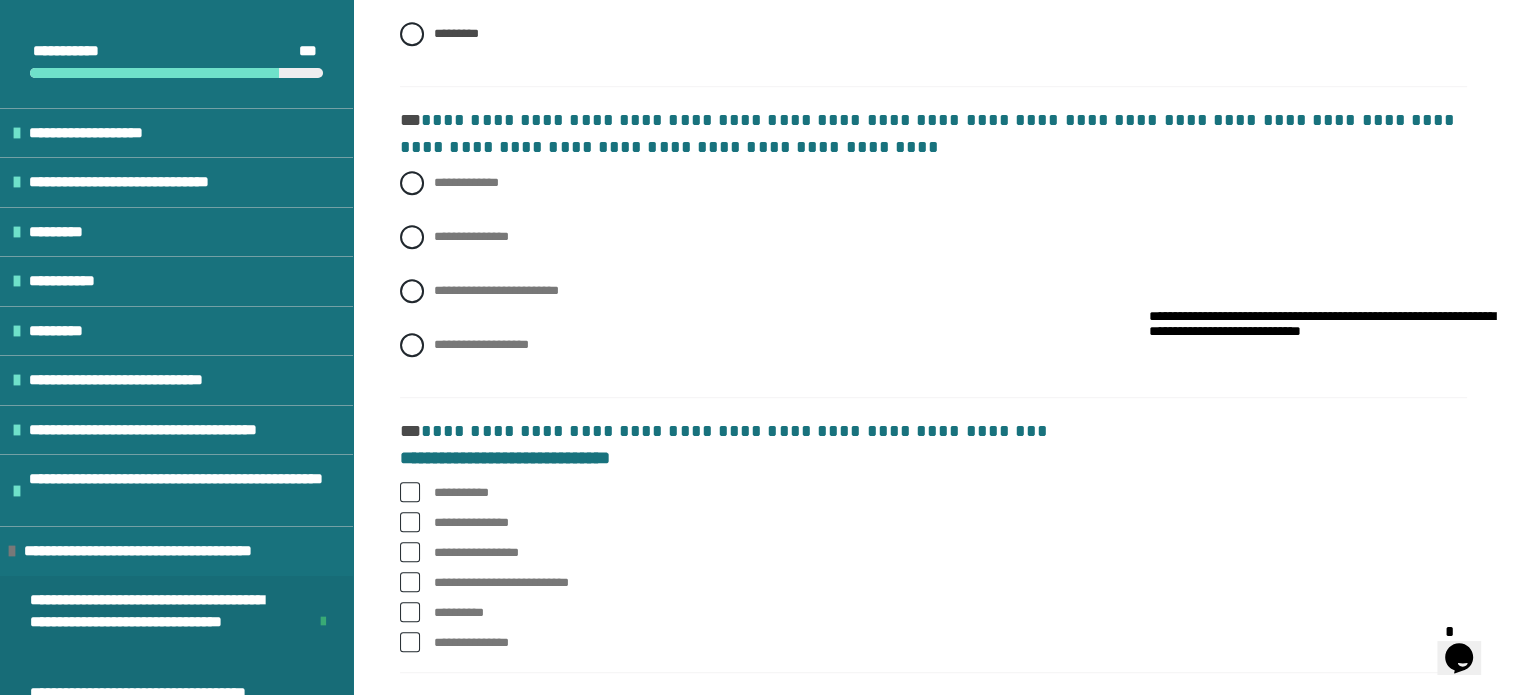 click on "**********" at bounding box center [933, 279] 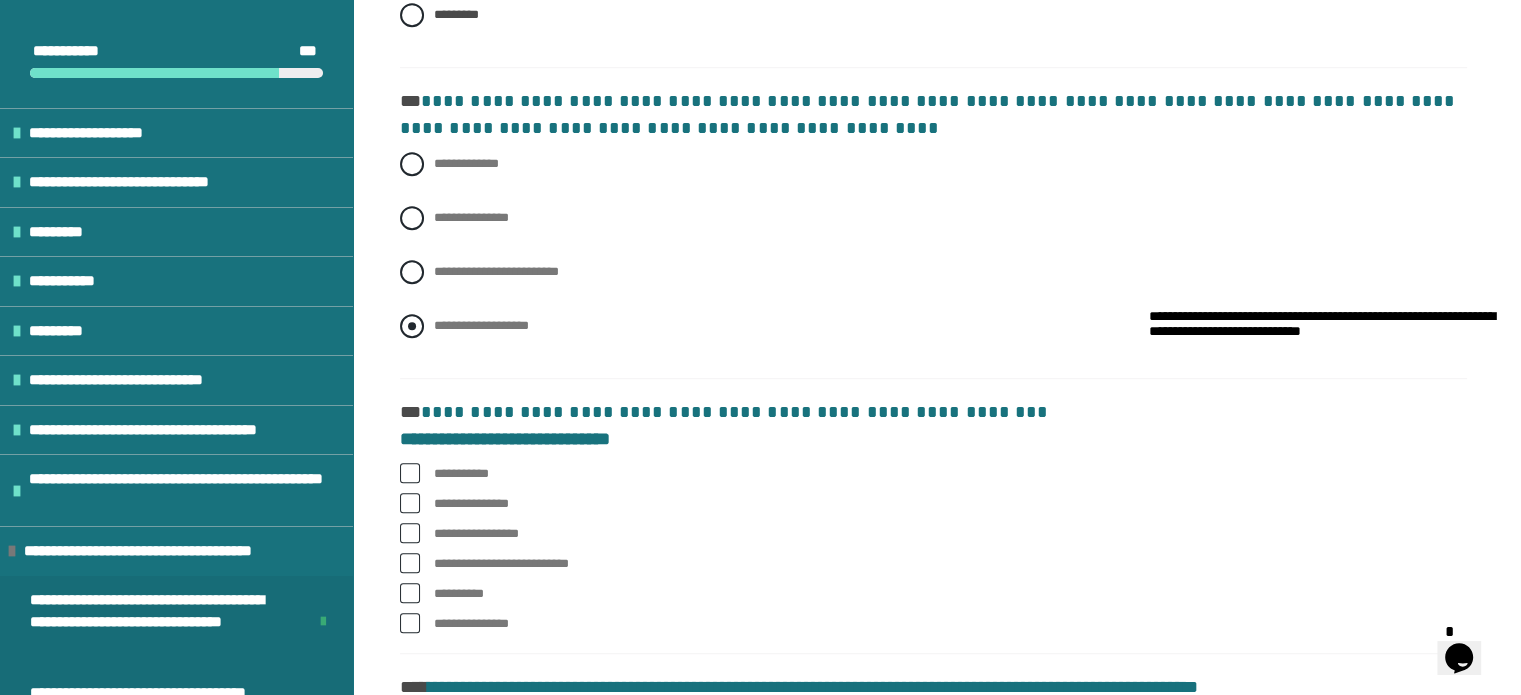 scroll, scrollTop: 1244, scrollLeft: 0, axis: vertical 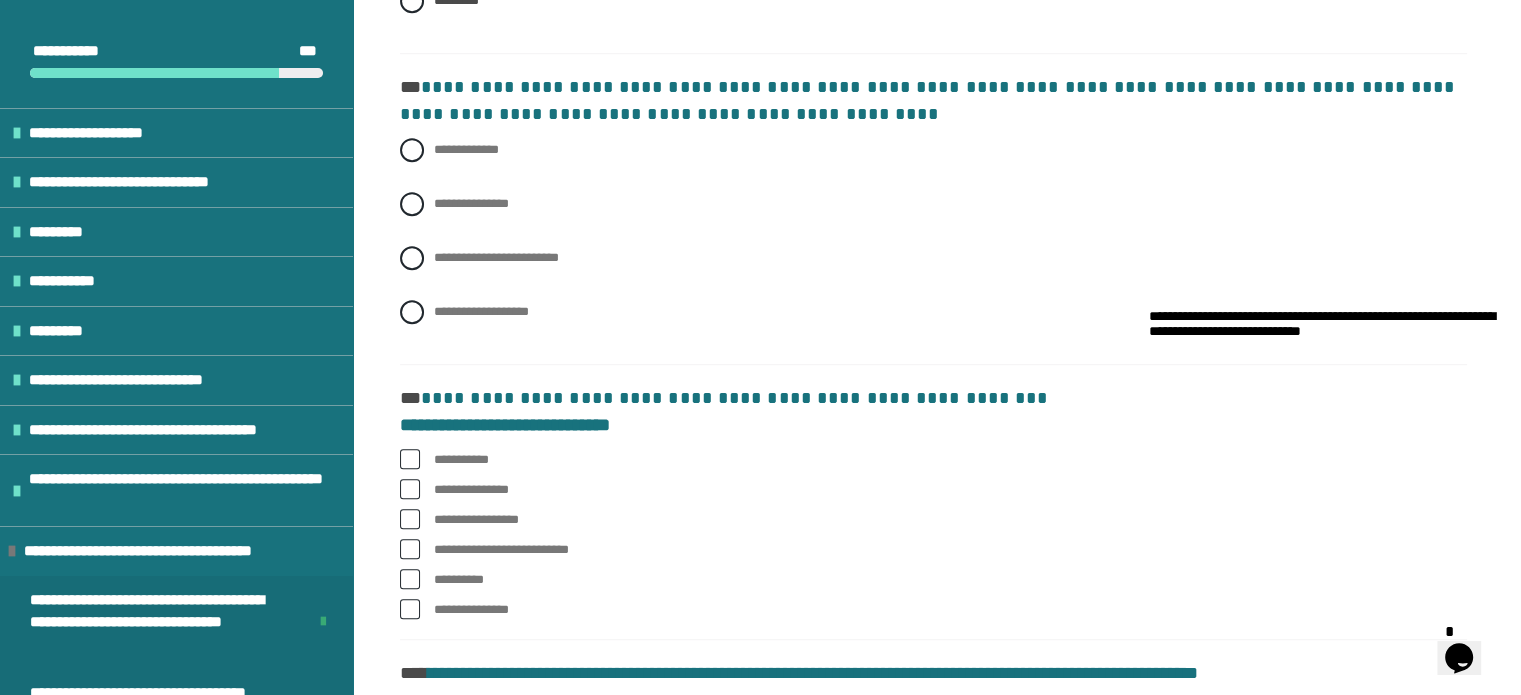 click on "**********" at bounding box center [933, 219] 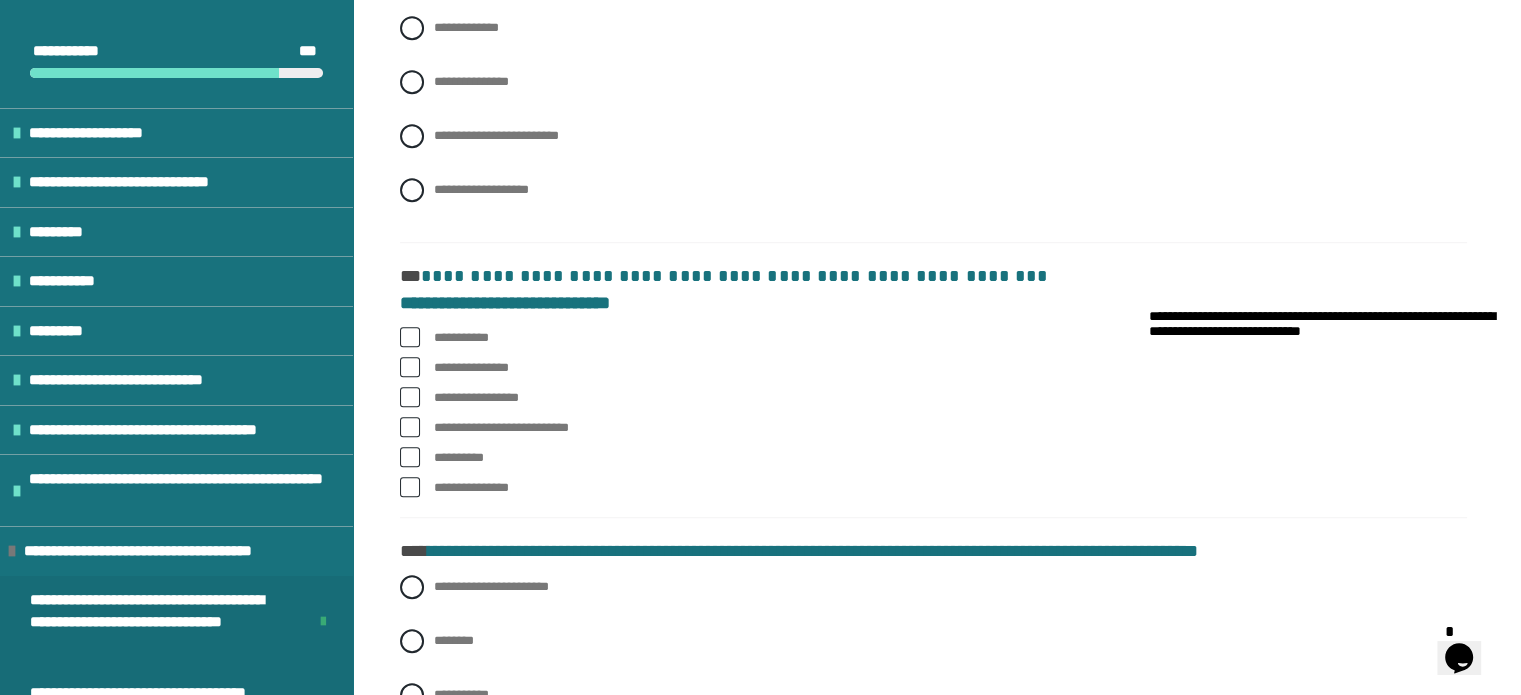 scroll, scrollTop: 1379, scrollLeft: 0, axis: vertical 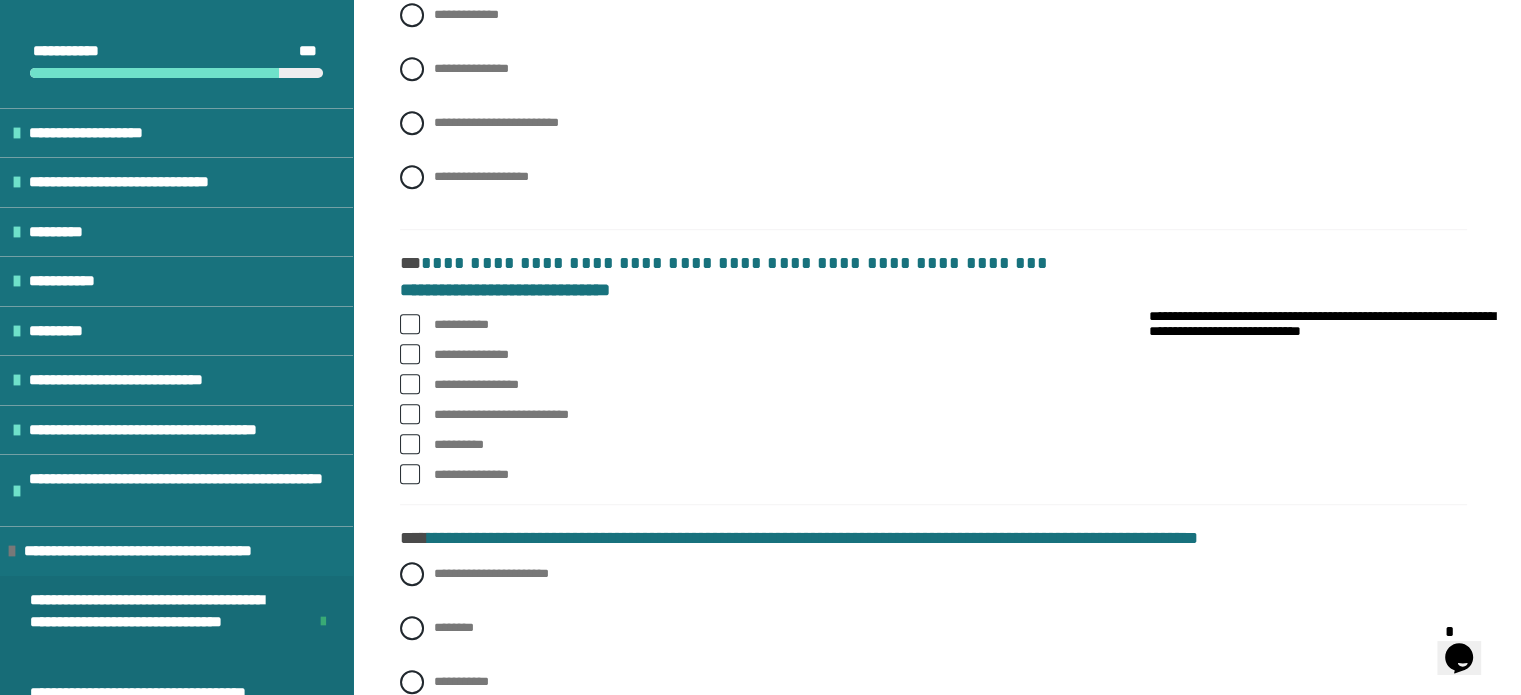 click on "**********" at bounding box center [933, 385] 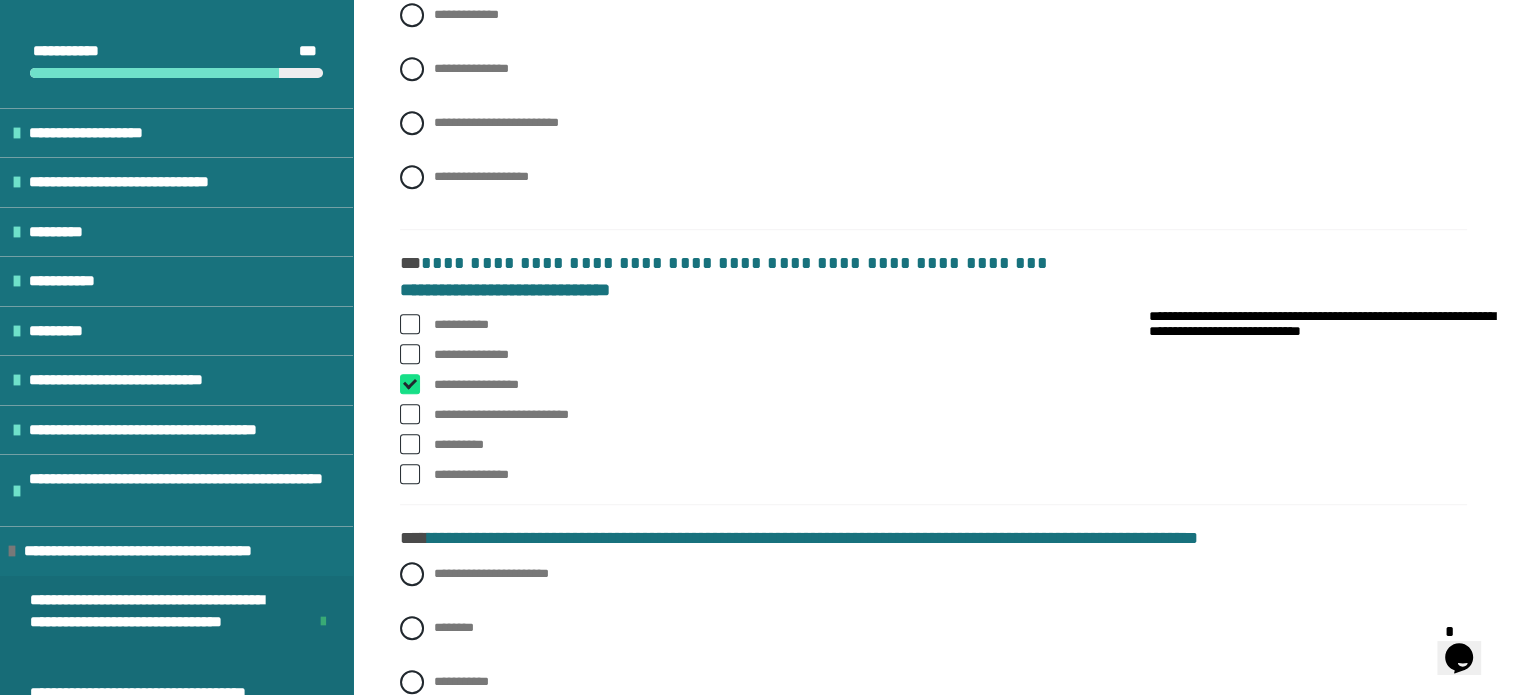 checkbox on "****" 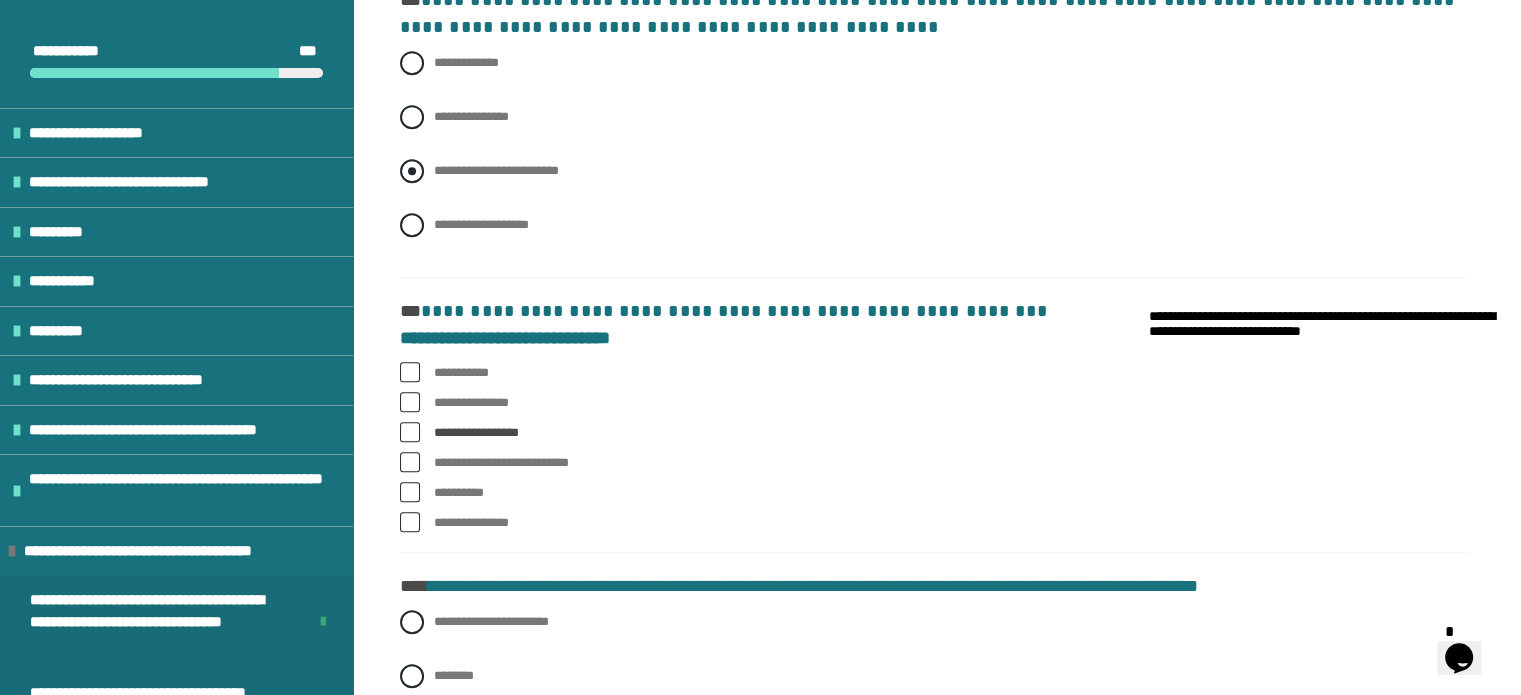 scroll, scrollTop: 1330, scrollLeft: 0, axis: vertical 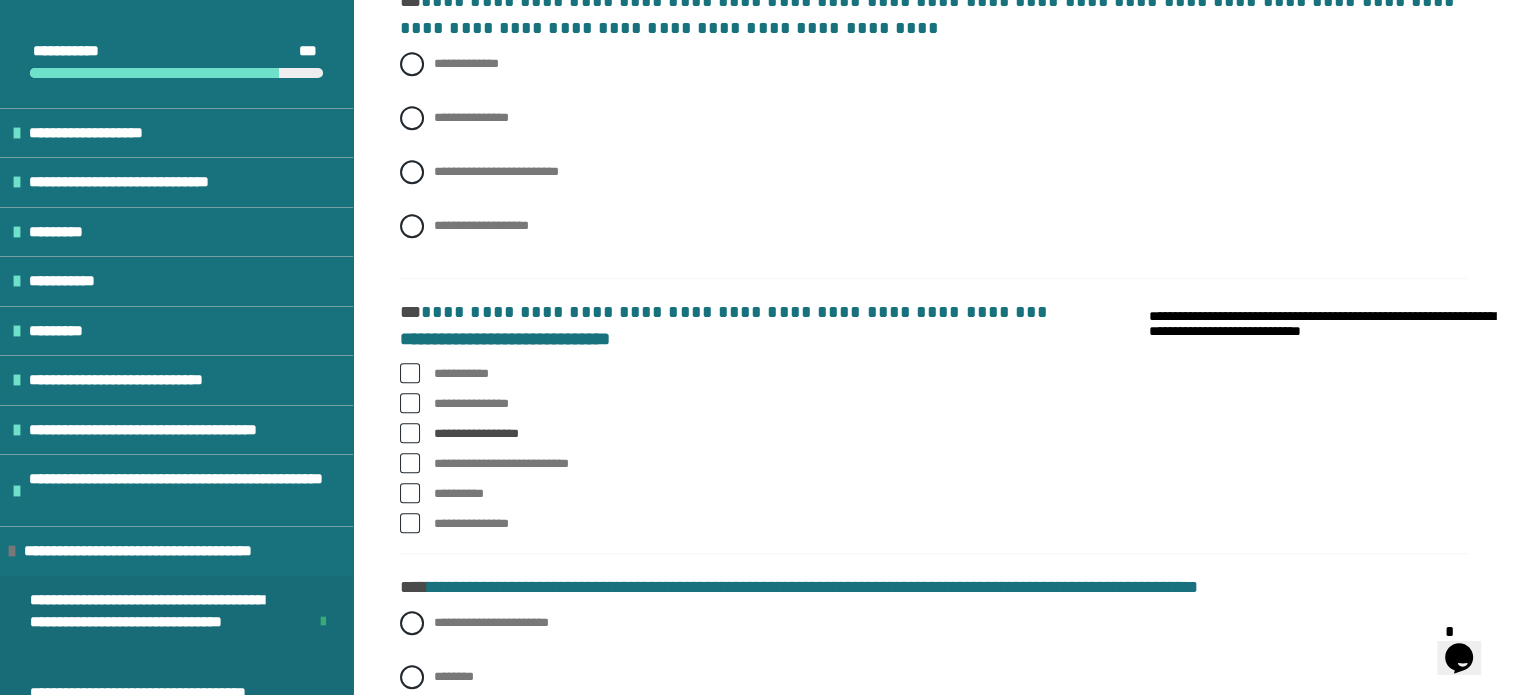 click at bounding box center [410, 523] 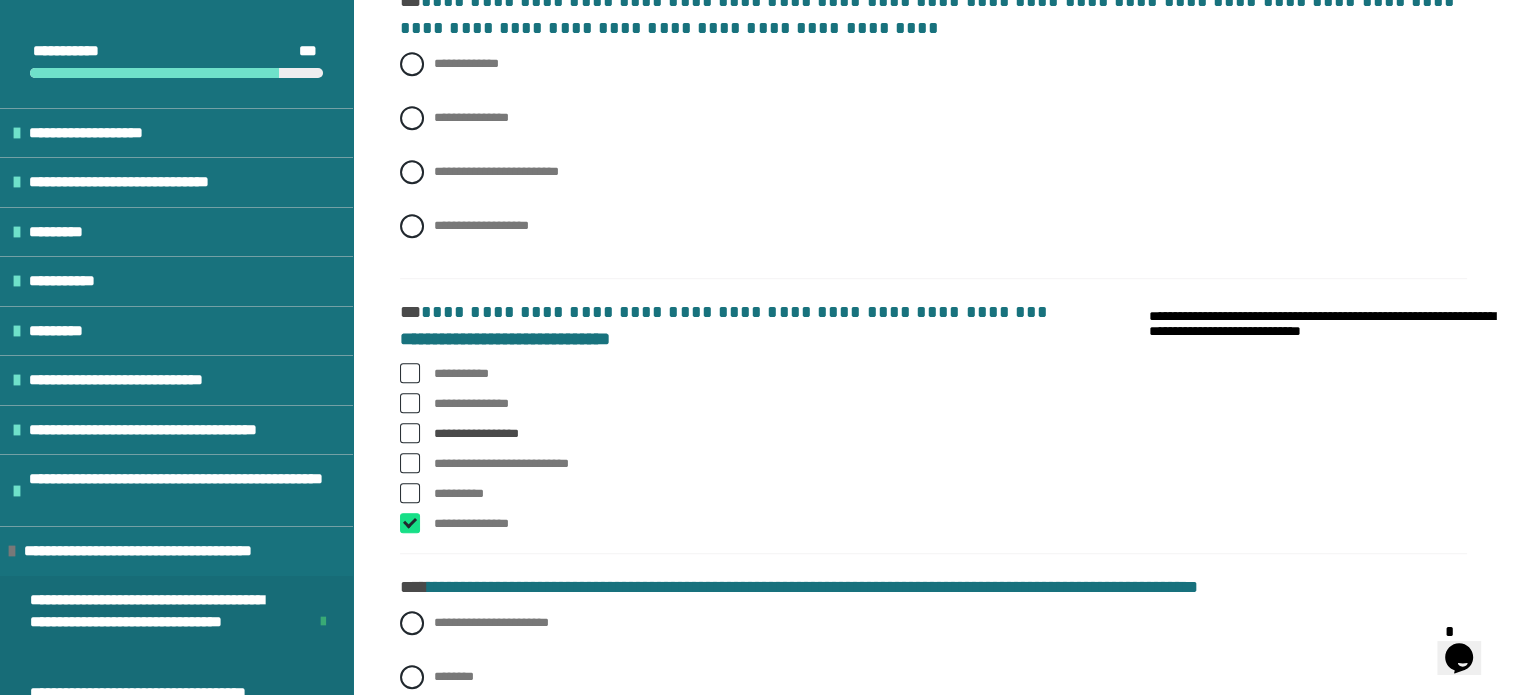 checkbox on "****" 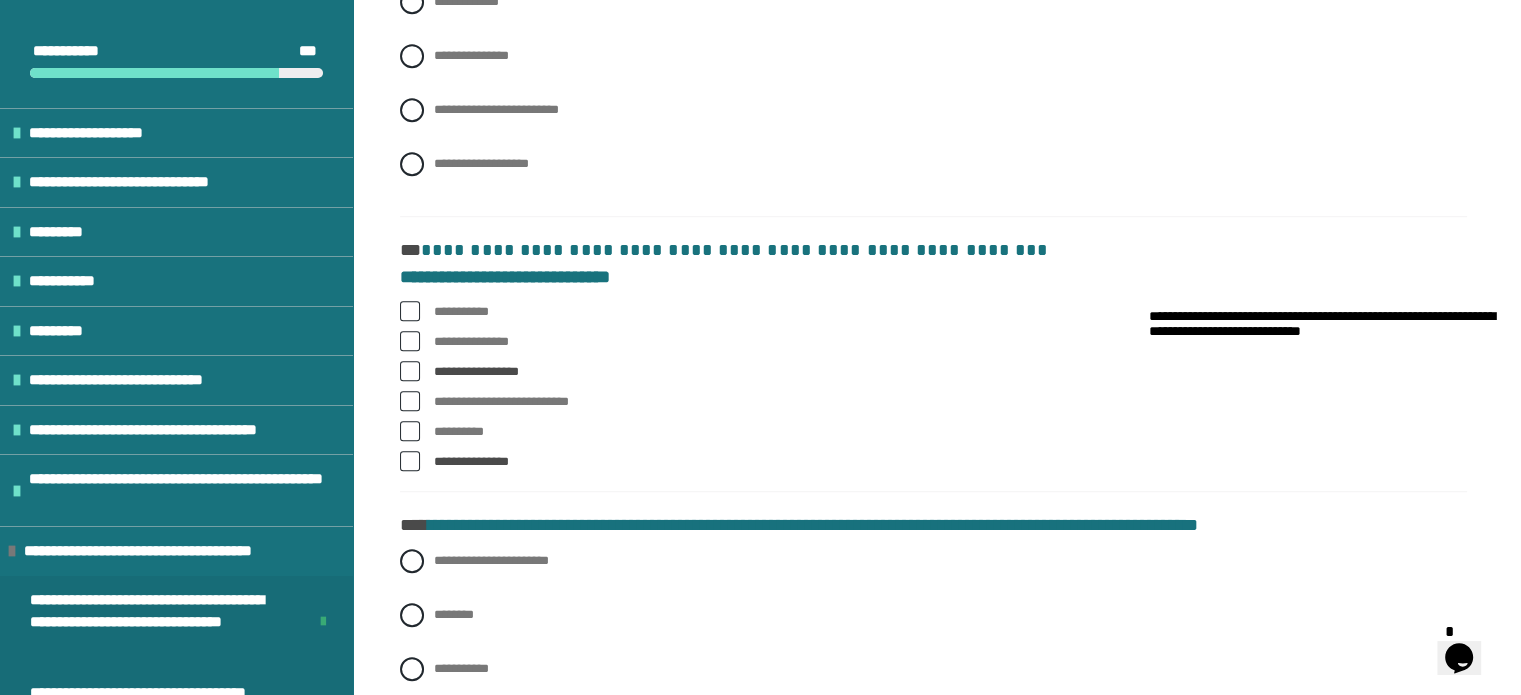 scroll, scrollTop: 1416, scrollLeft: 0, axis: vertical 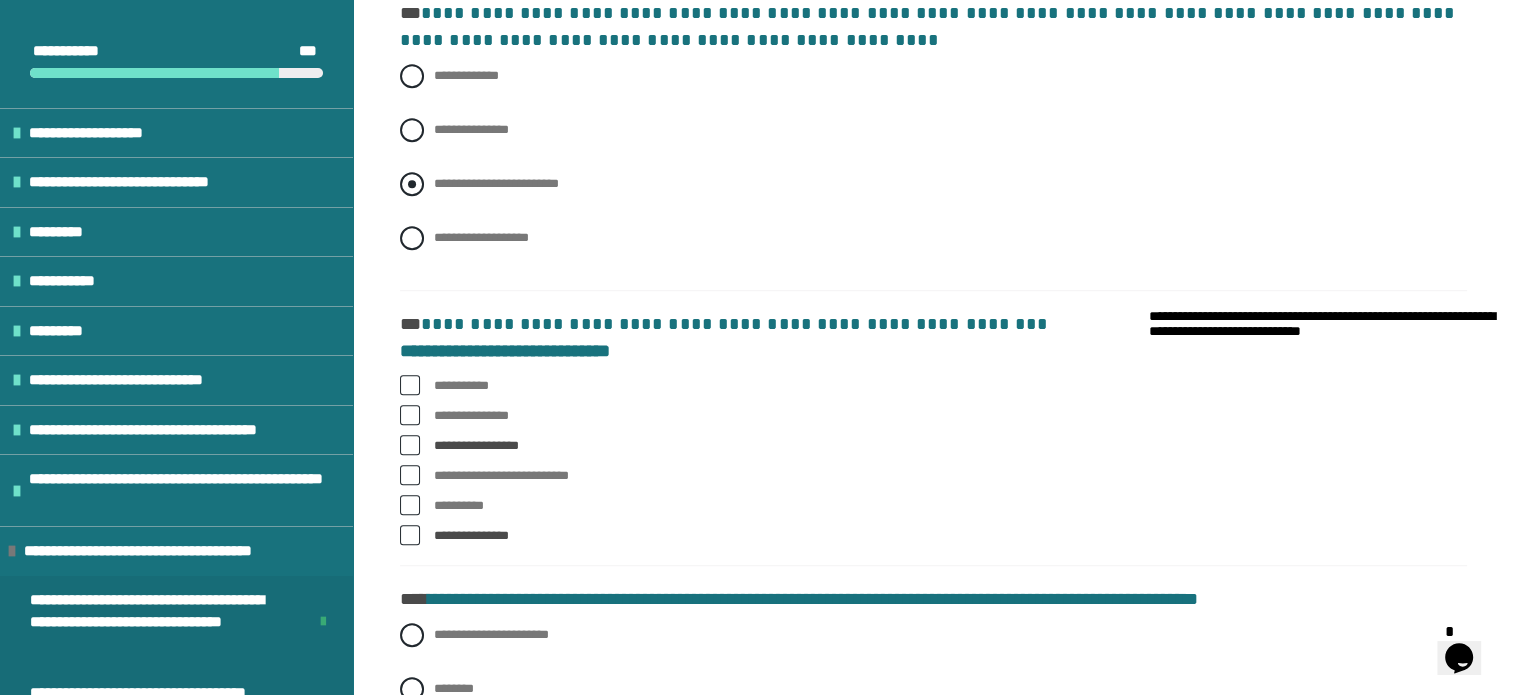 click at bounding box center [412, 184] 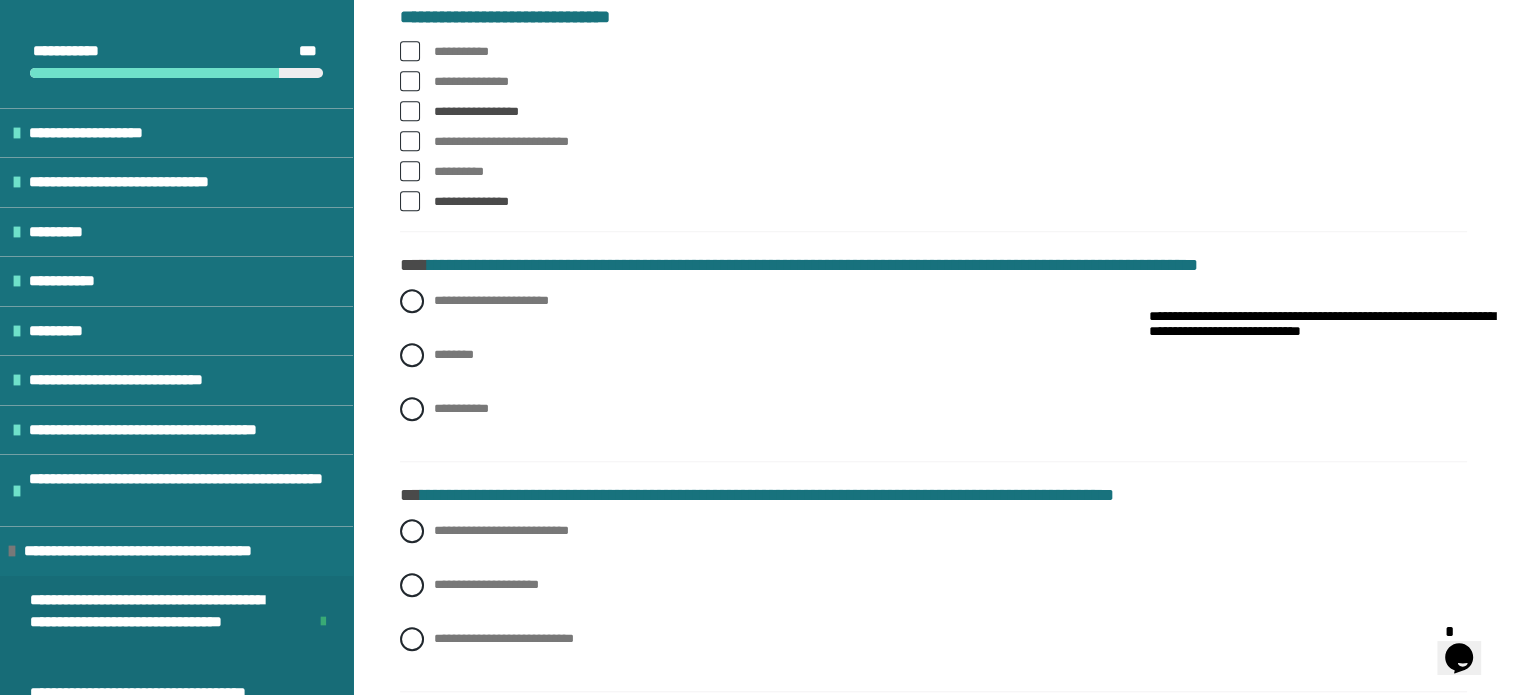 scroll, scrollTop: 1652, scrollLeft: 0, axis: vertical 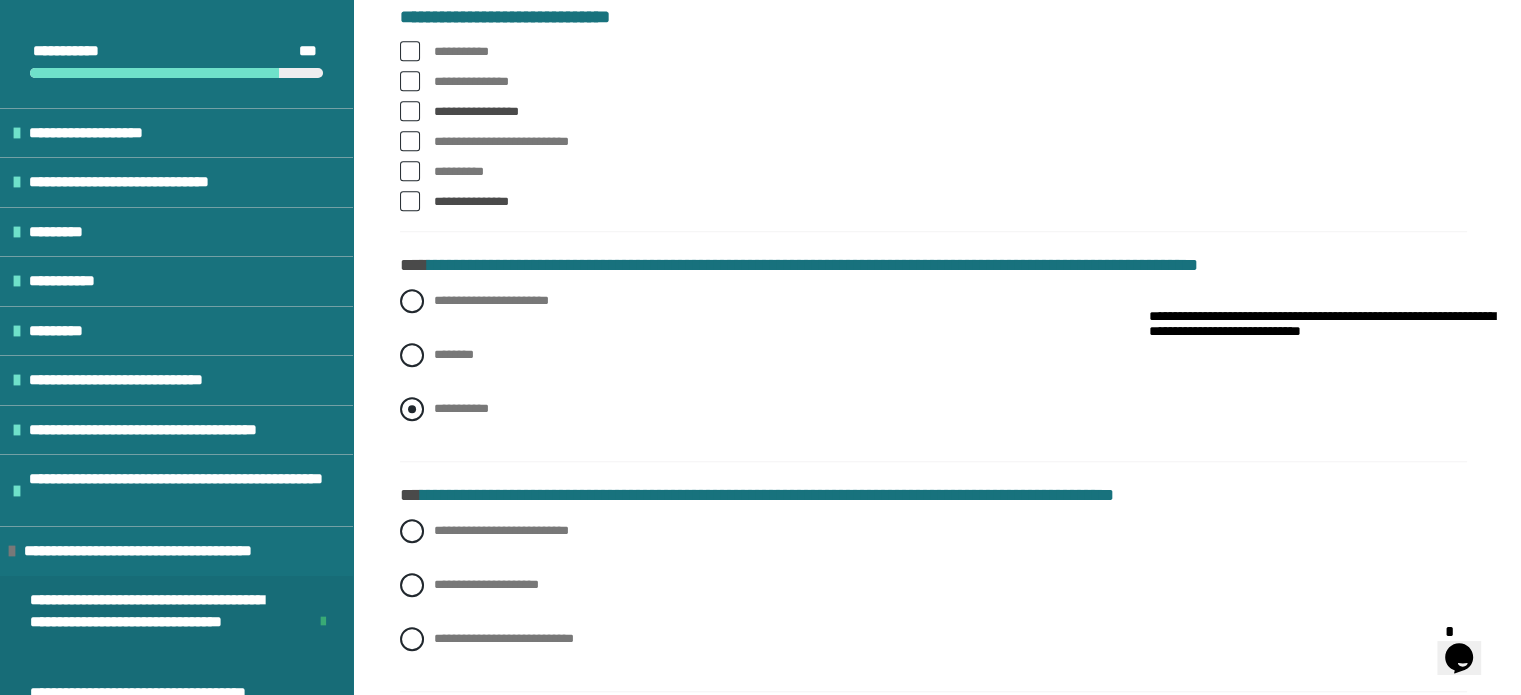 click at bounding box center [412, 409] 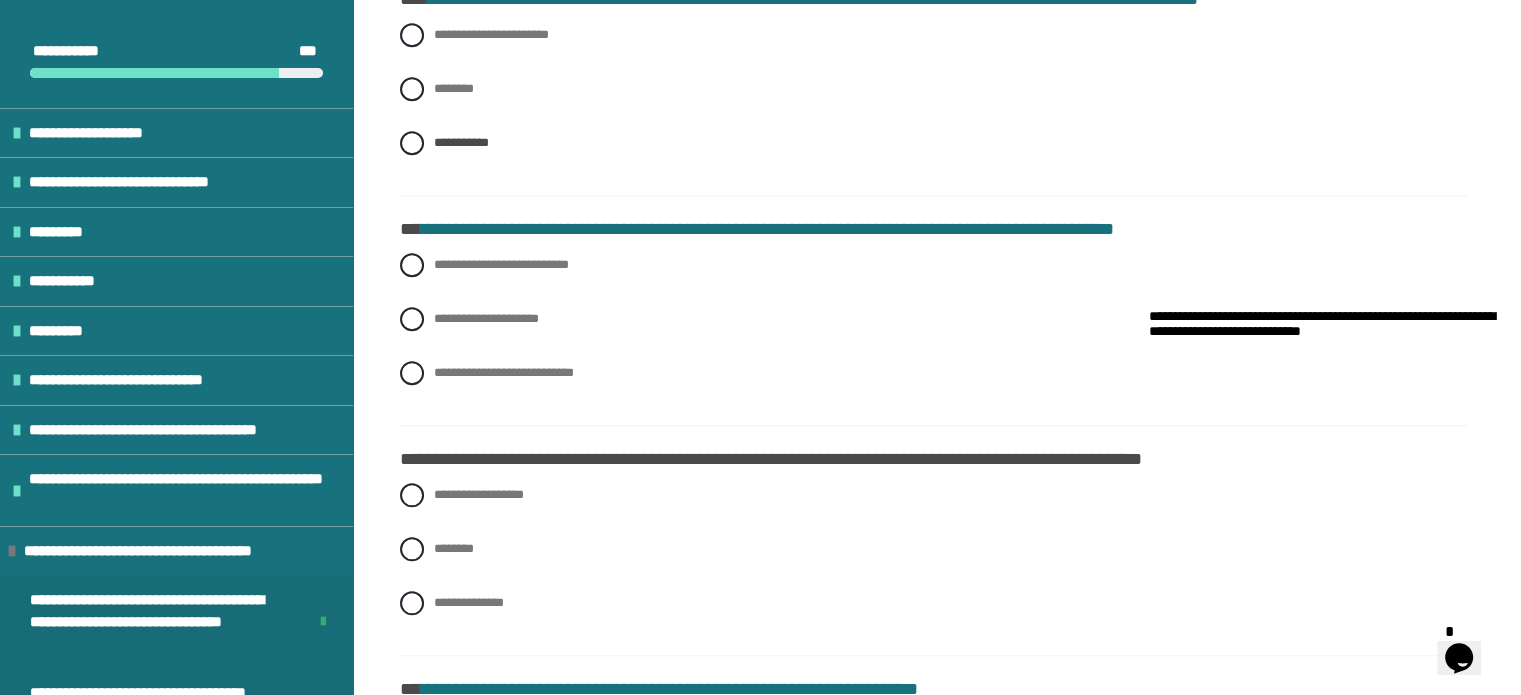 scroll, scrollTop: 1919, scrollLeft: 0, axis: vertical 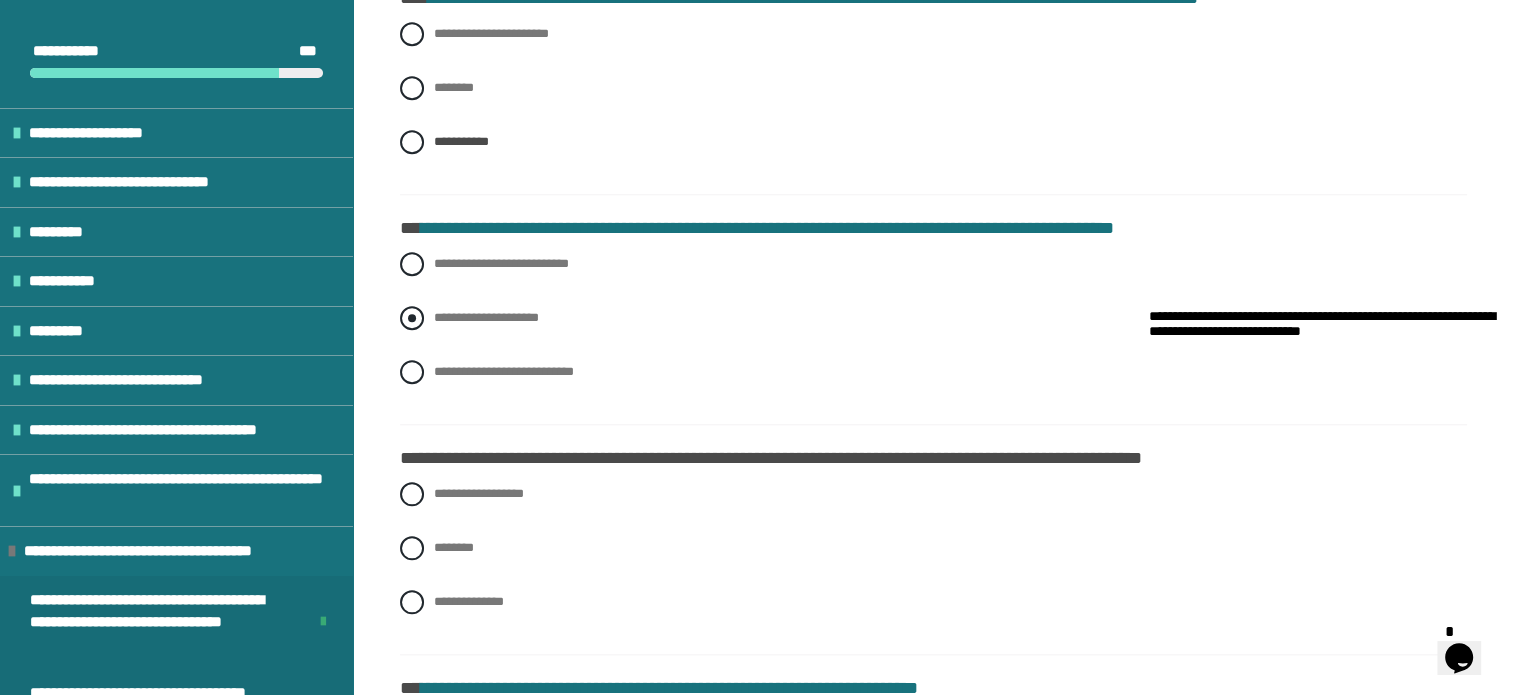 click at bounding box center (412, 318) 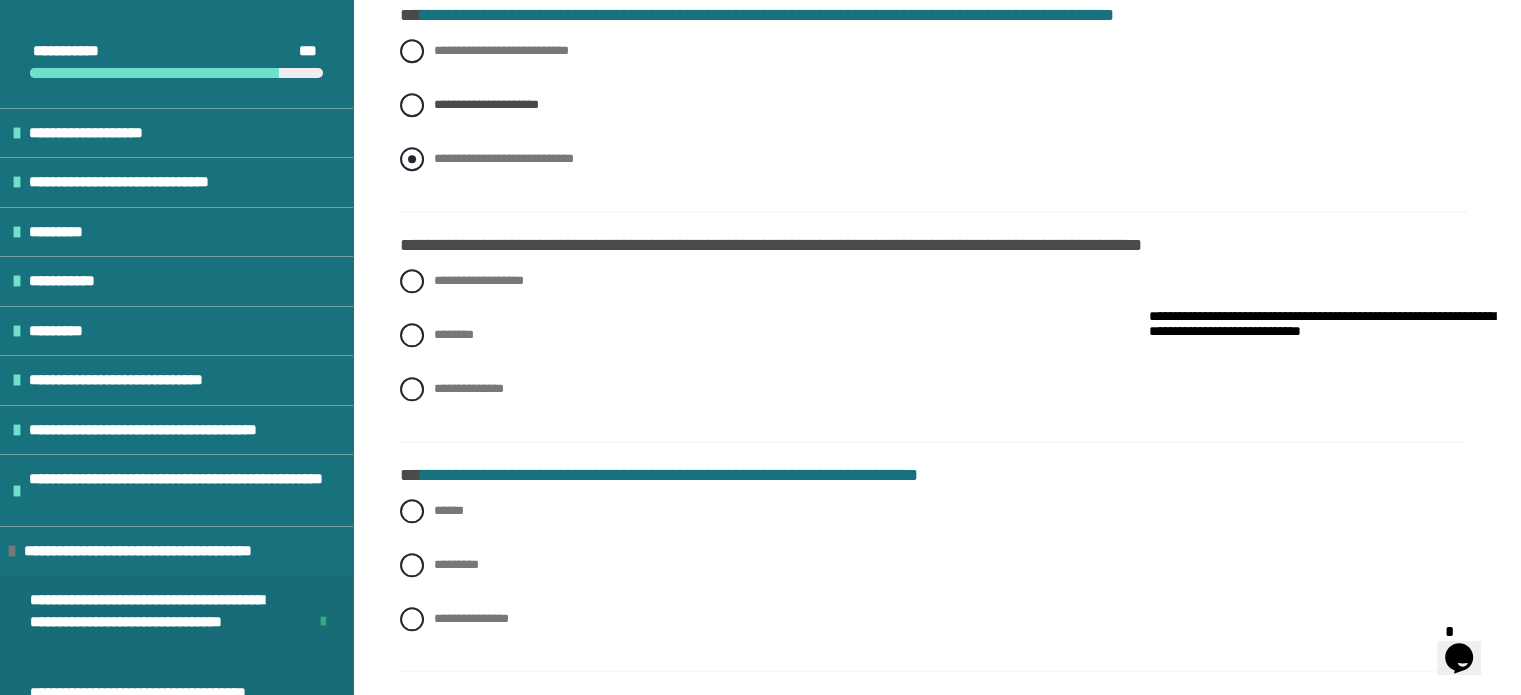scroll, scrollTop: 2136, scrollLeft: 0, axis: vertical 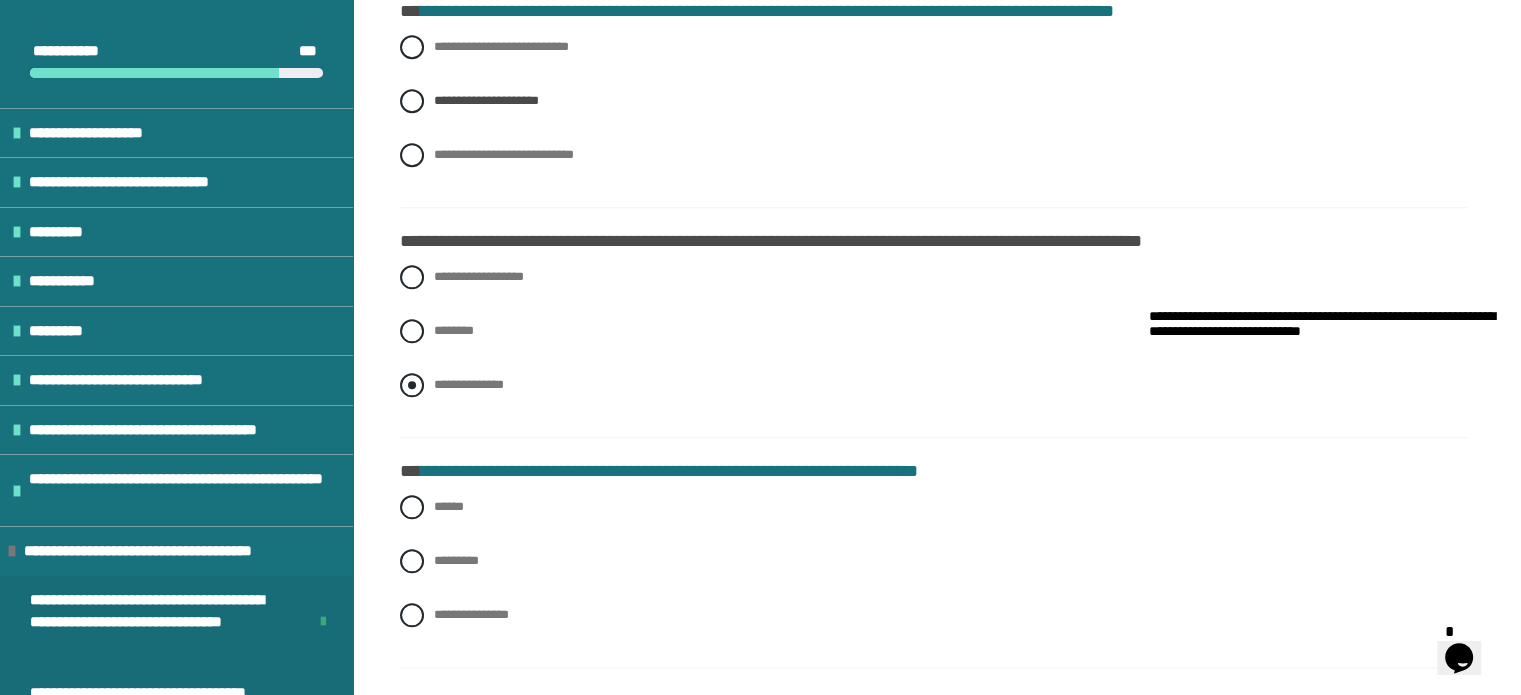 click at bounding box center [412, 385] 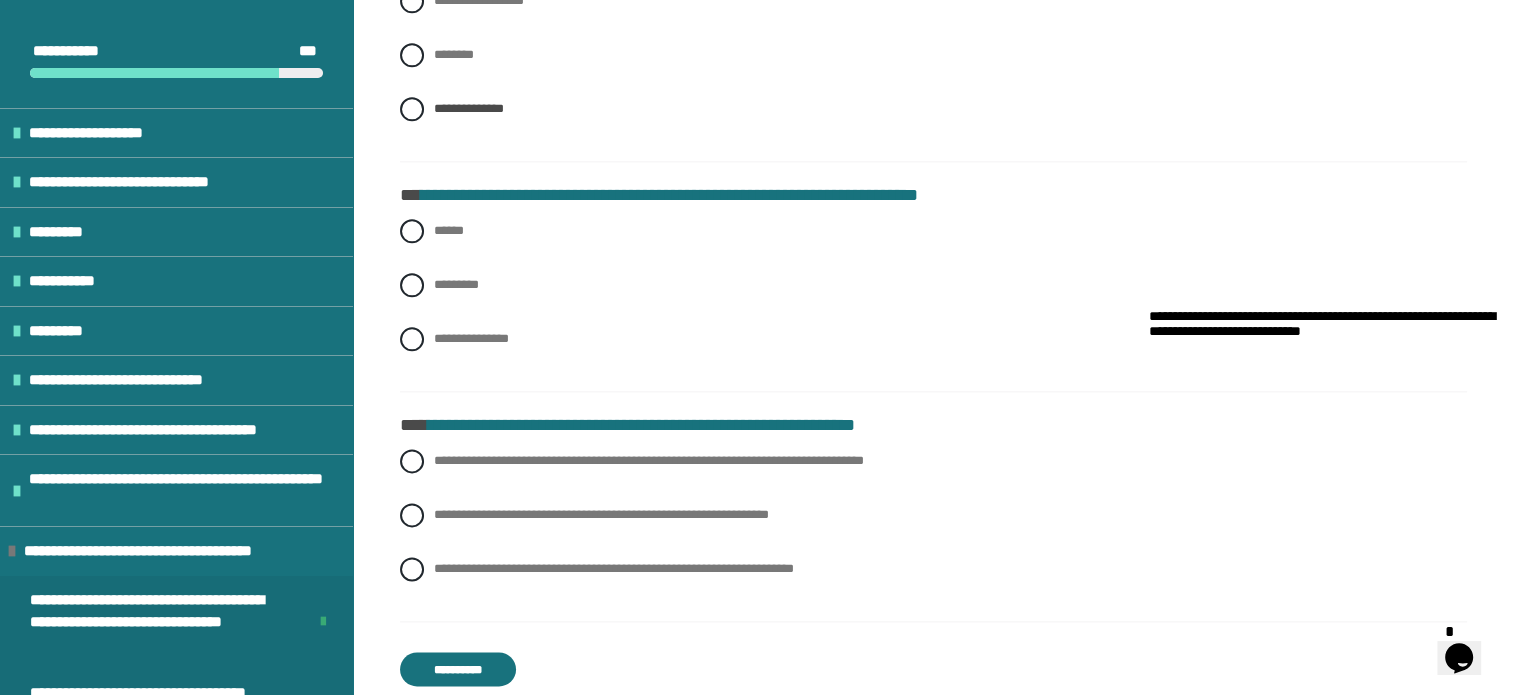 scroll, scrollTop: 2416, scrollLeft: 0, axis: vertical 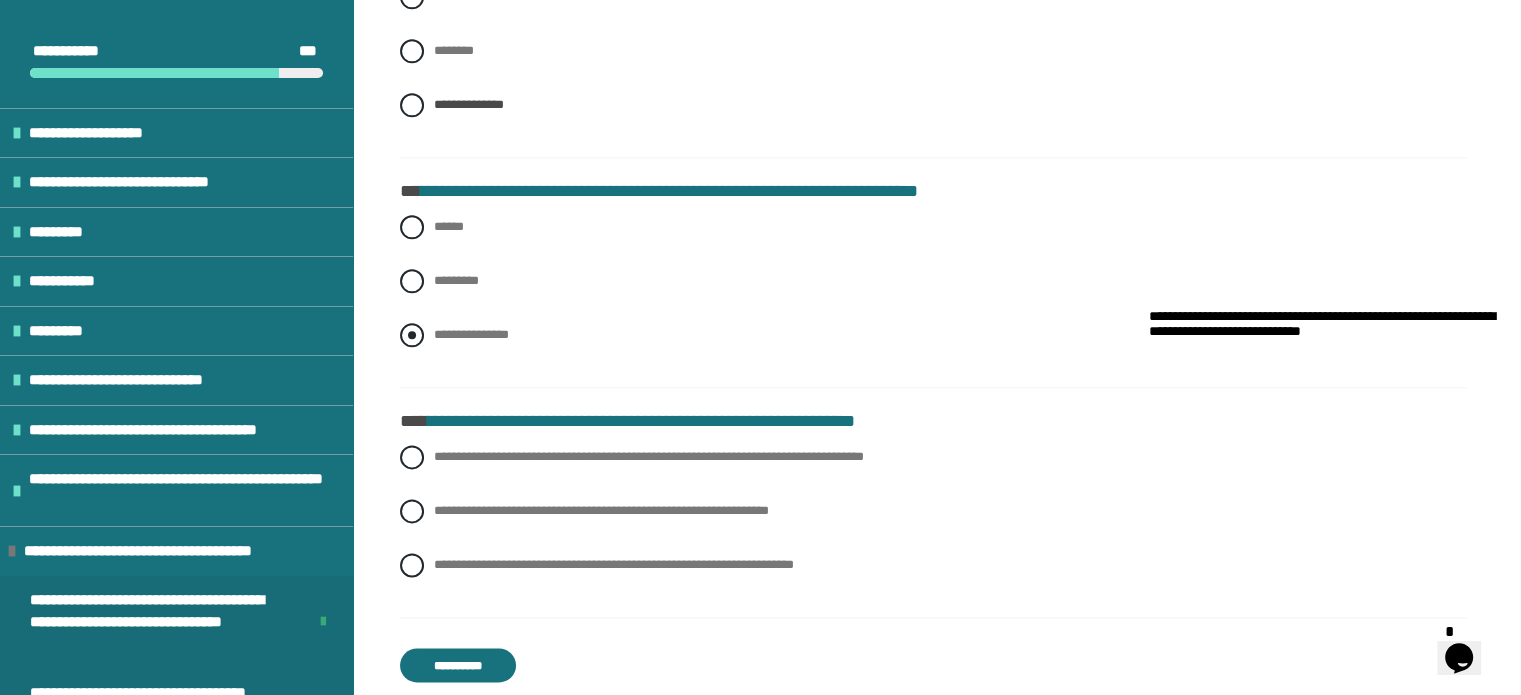 click at bounding box center [412, 335] 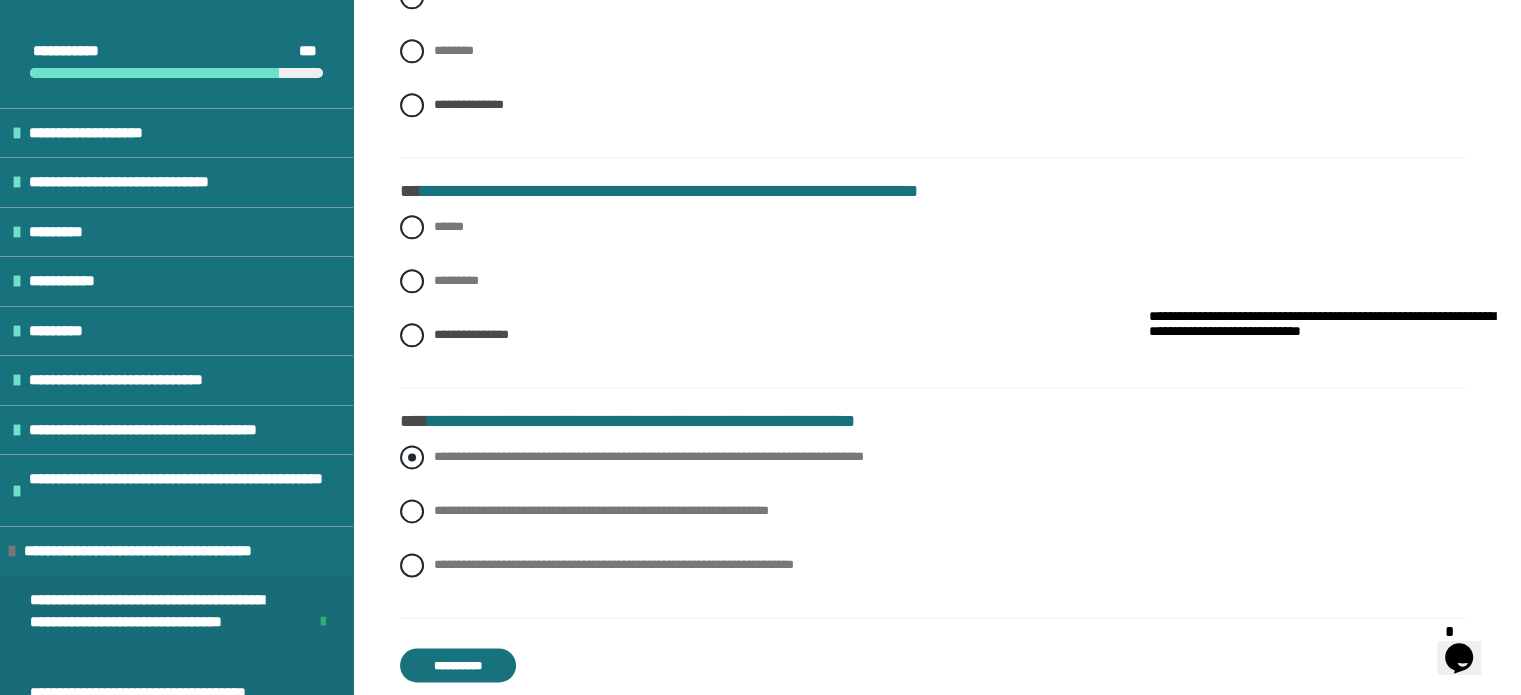 click on "**********" at bounding box center (933, 457) 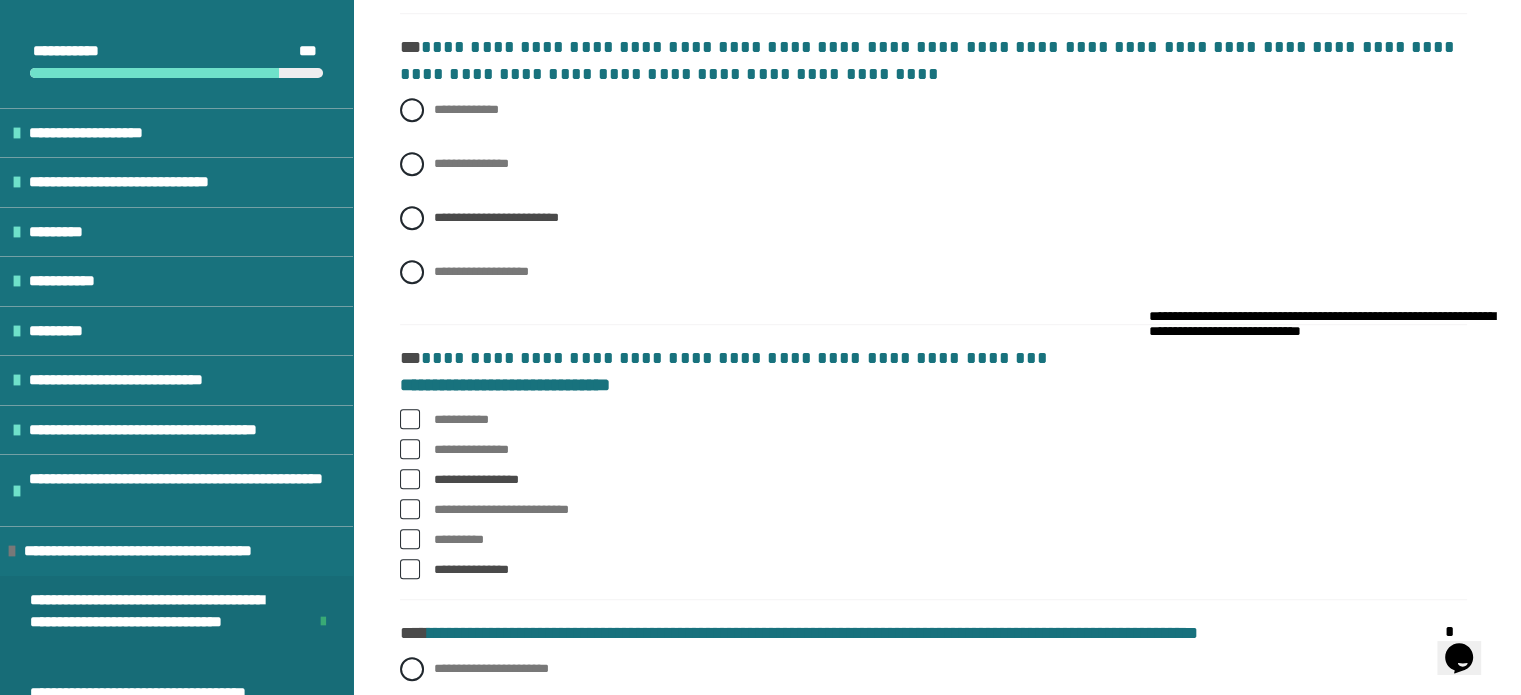 scroll, scrollTop: 1283, scrollLeft: 0, axis: vertical 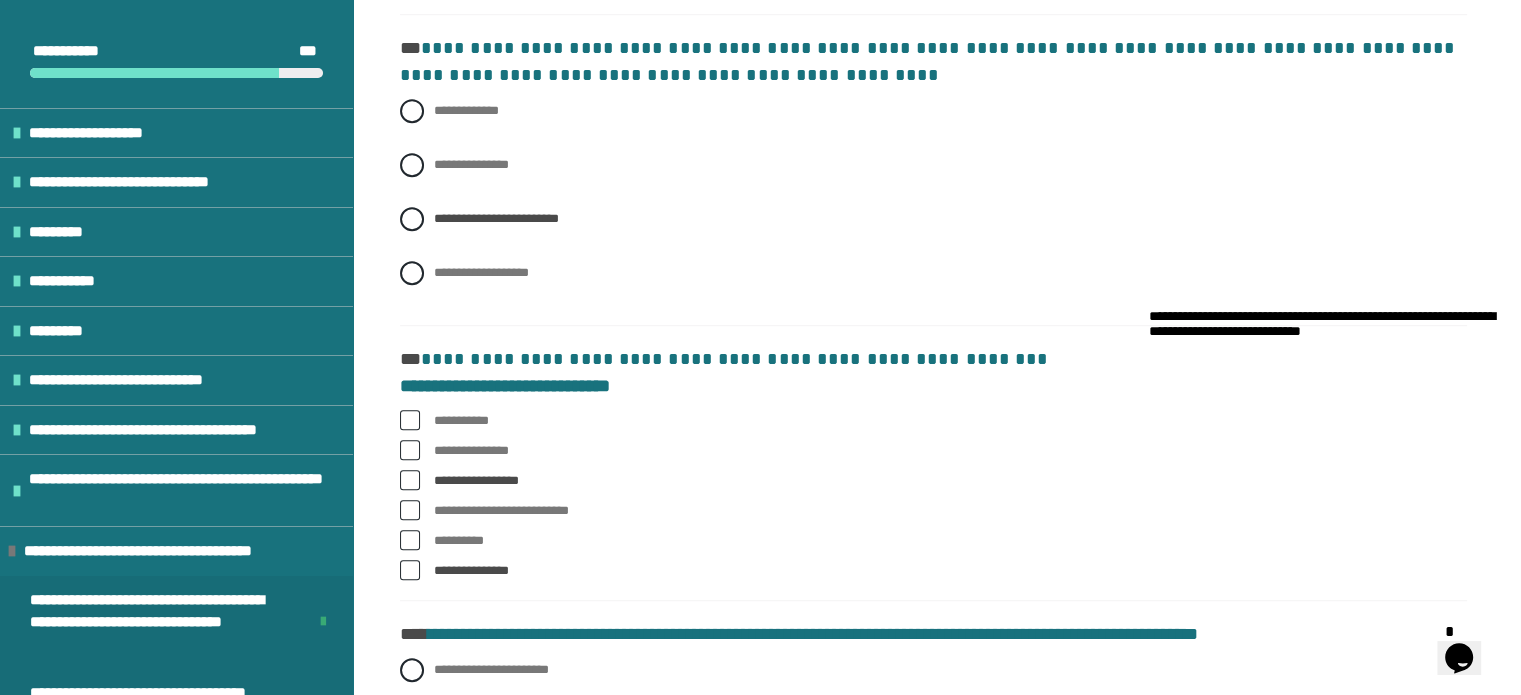click on "**********" at bounding box center [813, 634] 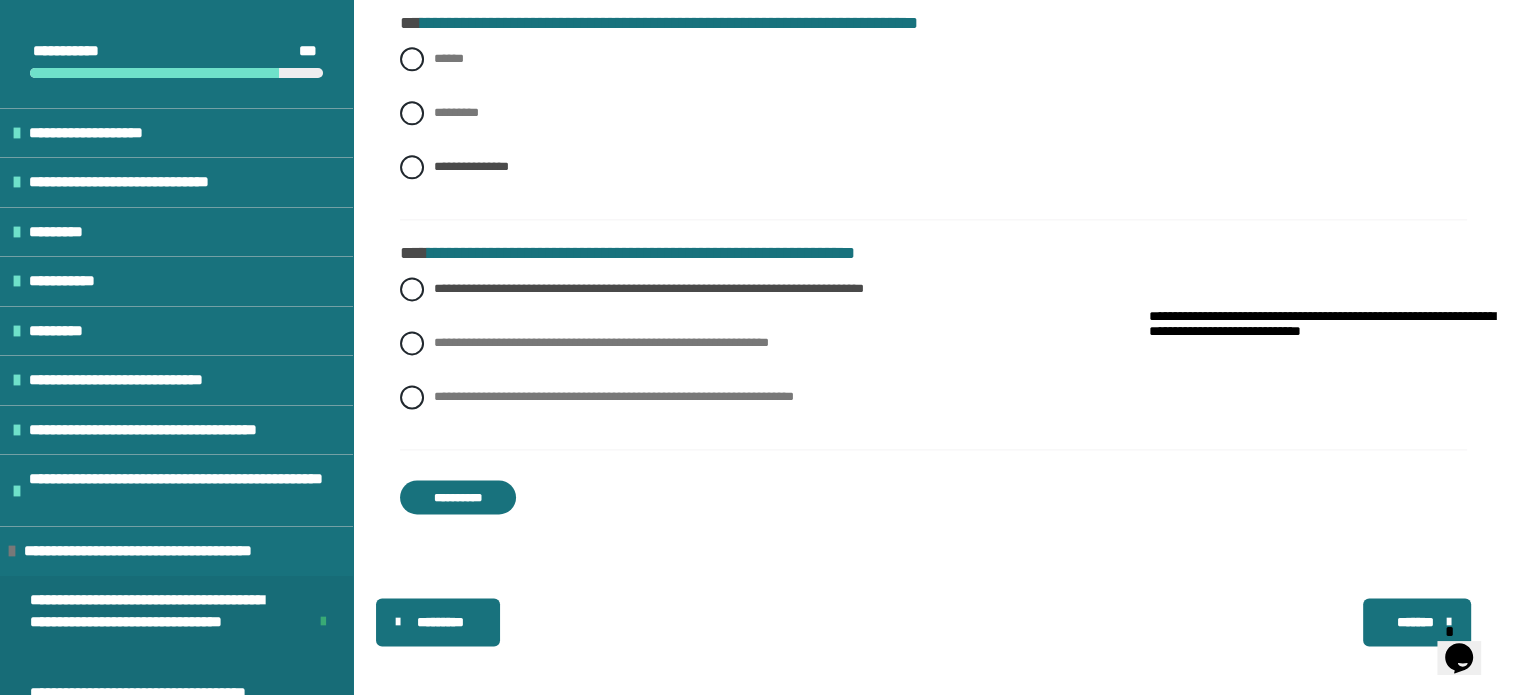 scroll, scrollTop: 2592, scrollLeft: 0, axis: vertical 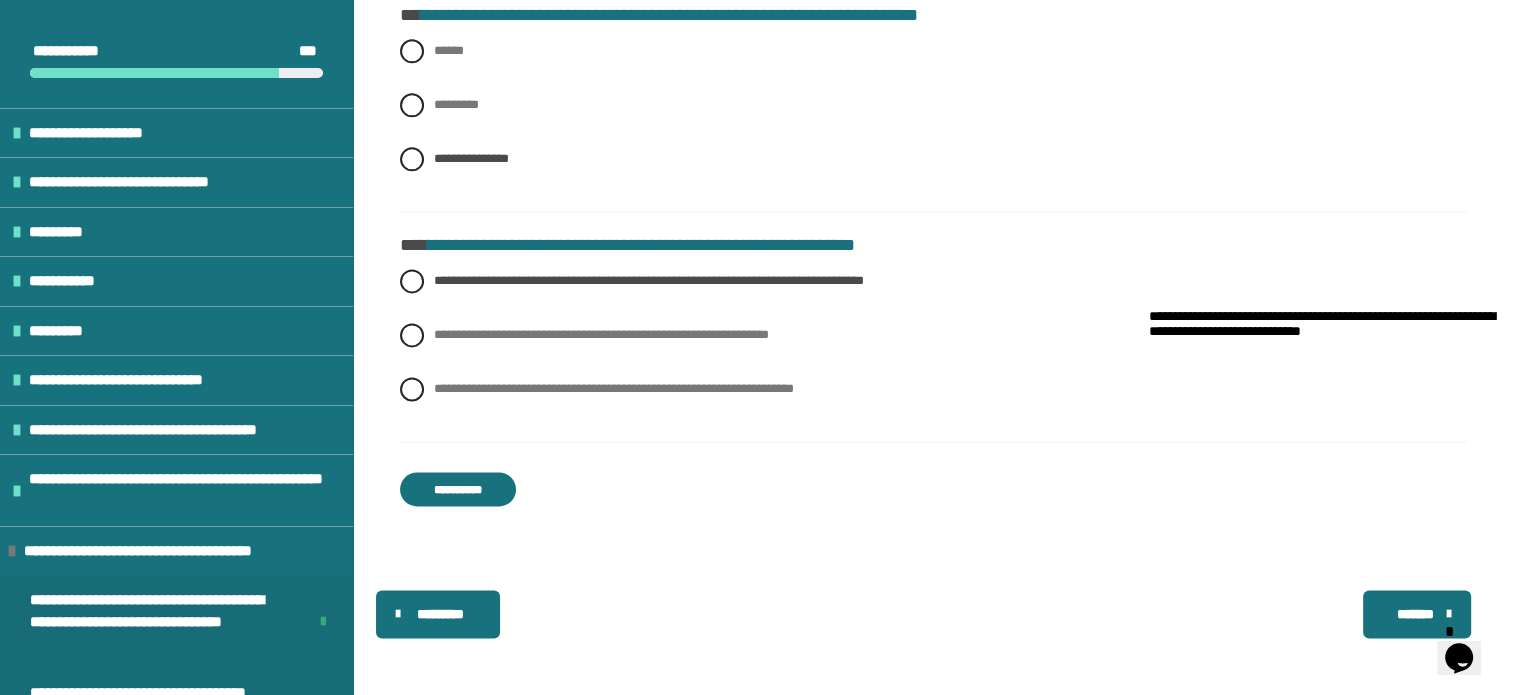 click on "**********" at bounding box center [458, 489] 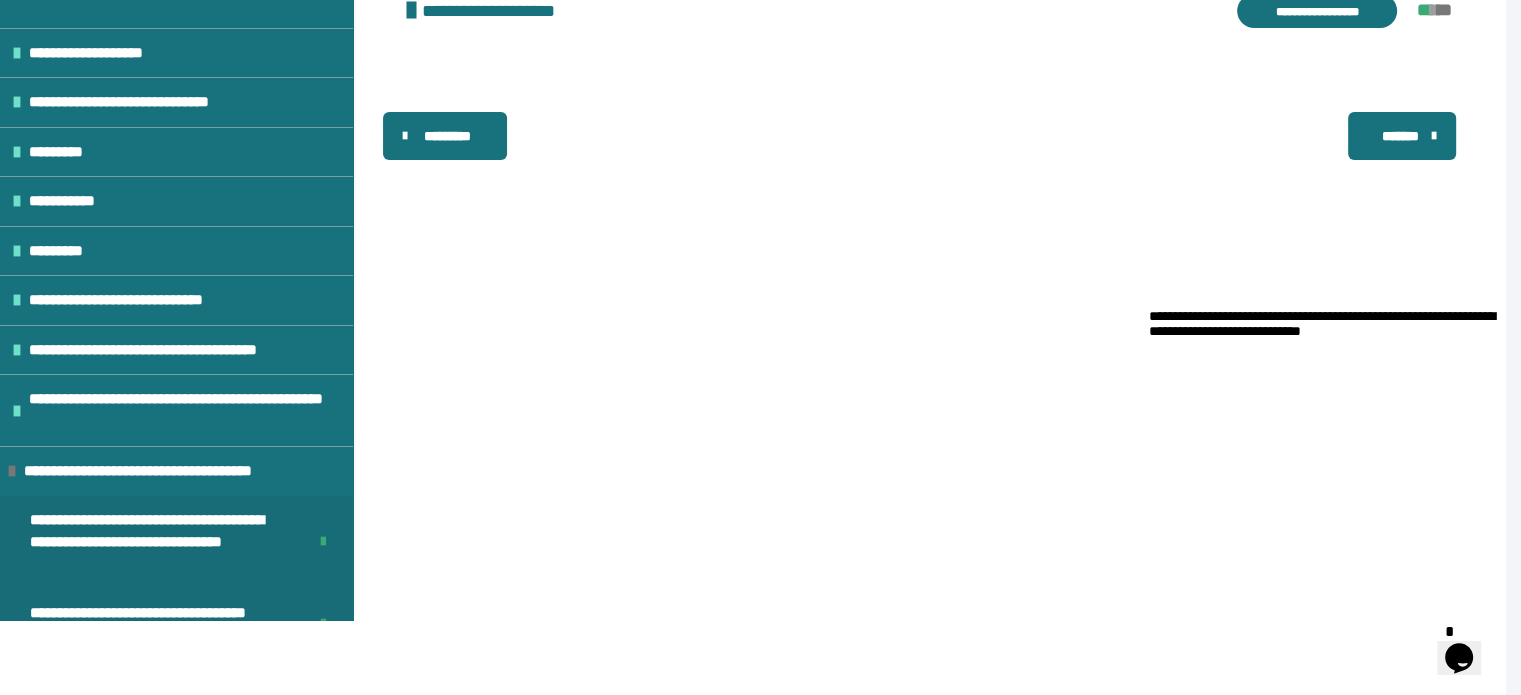 scroll, scrollTop: 0, scrollLeft: 0, axis: both 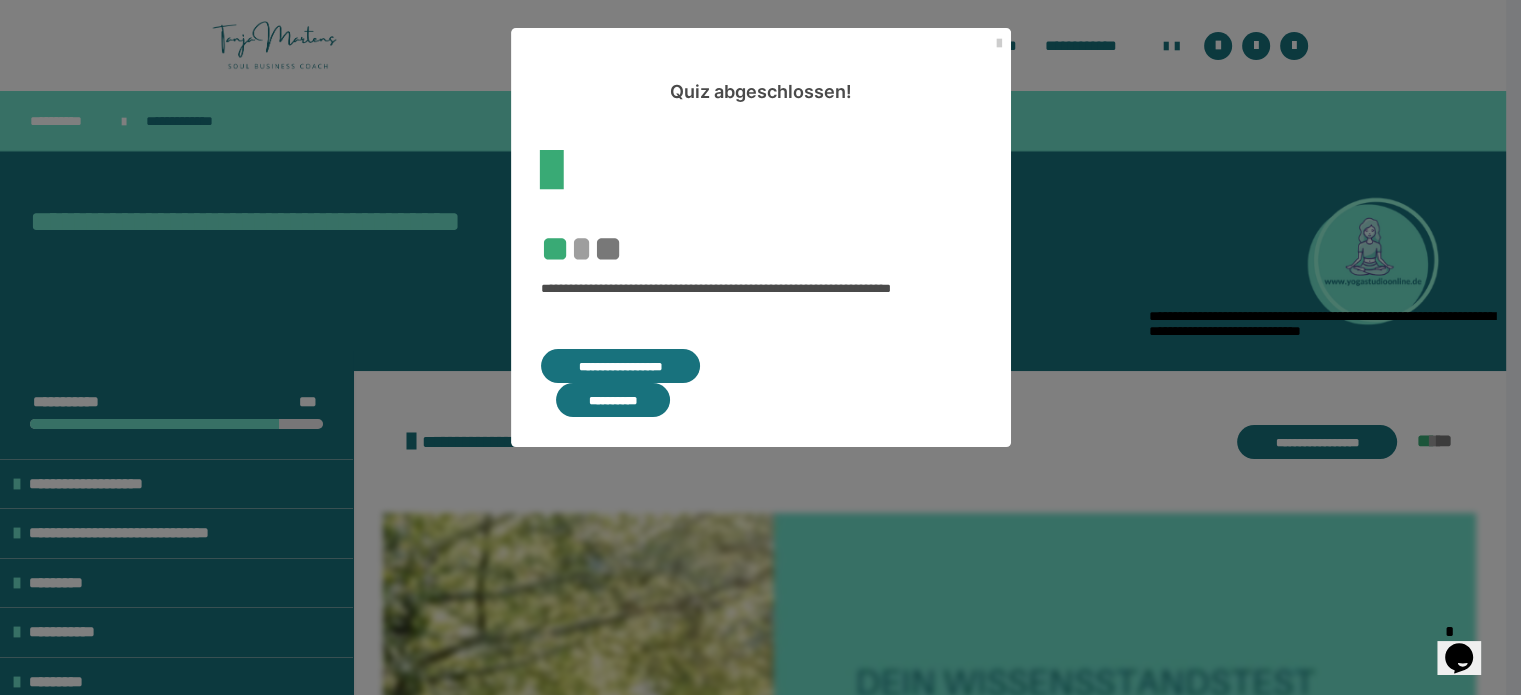 click on "**********" at bounding box center (613, 400) 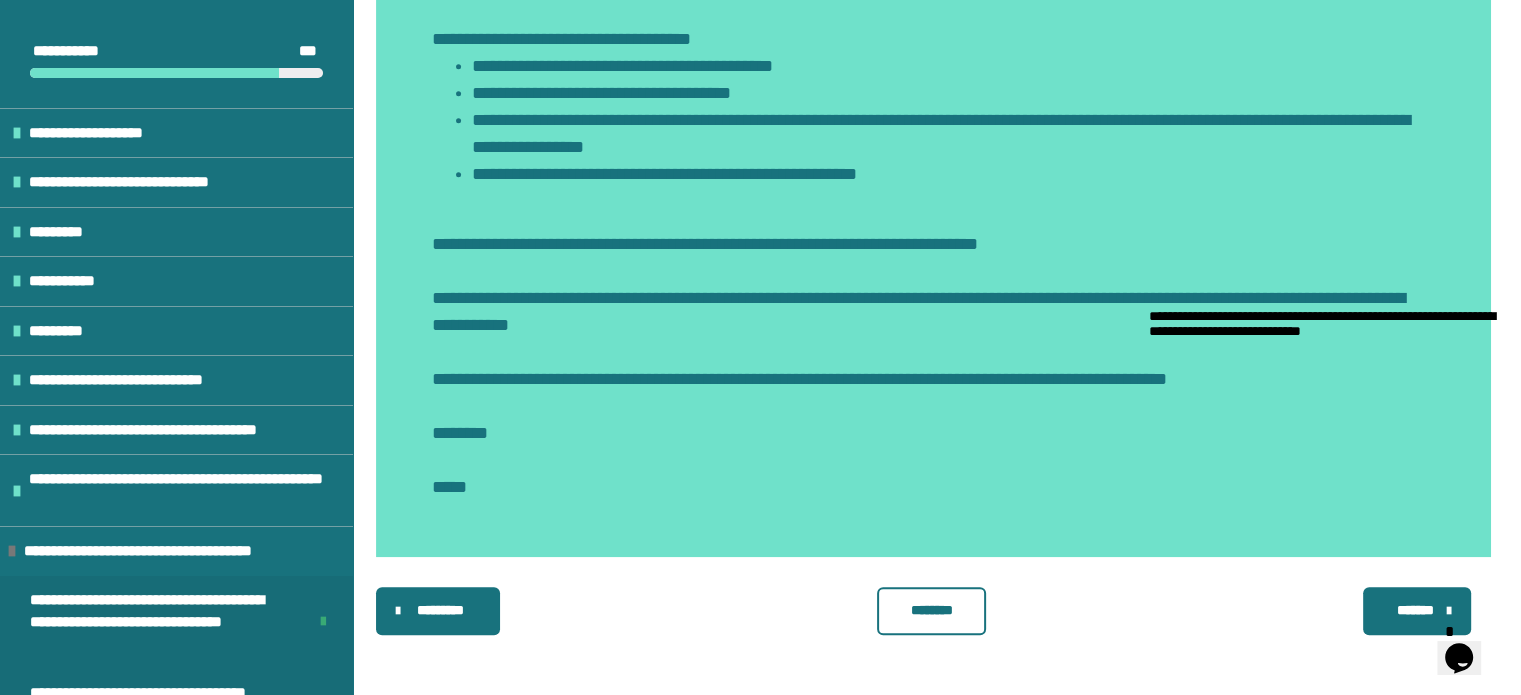 scroll, scrollTop: 2131, scrollLeft: 0, axis: vertical 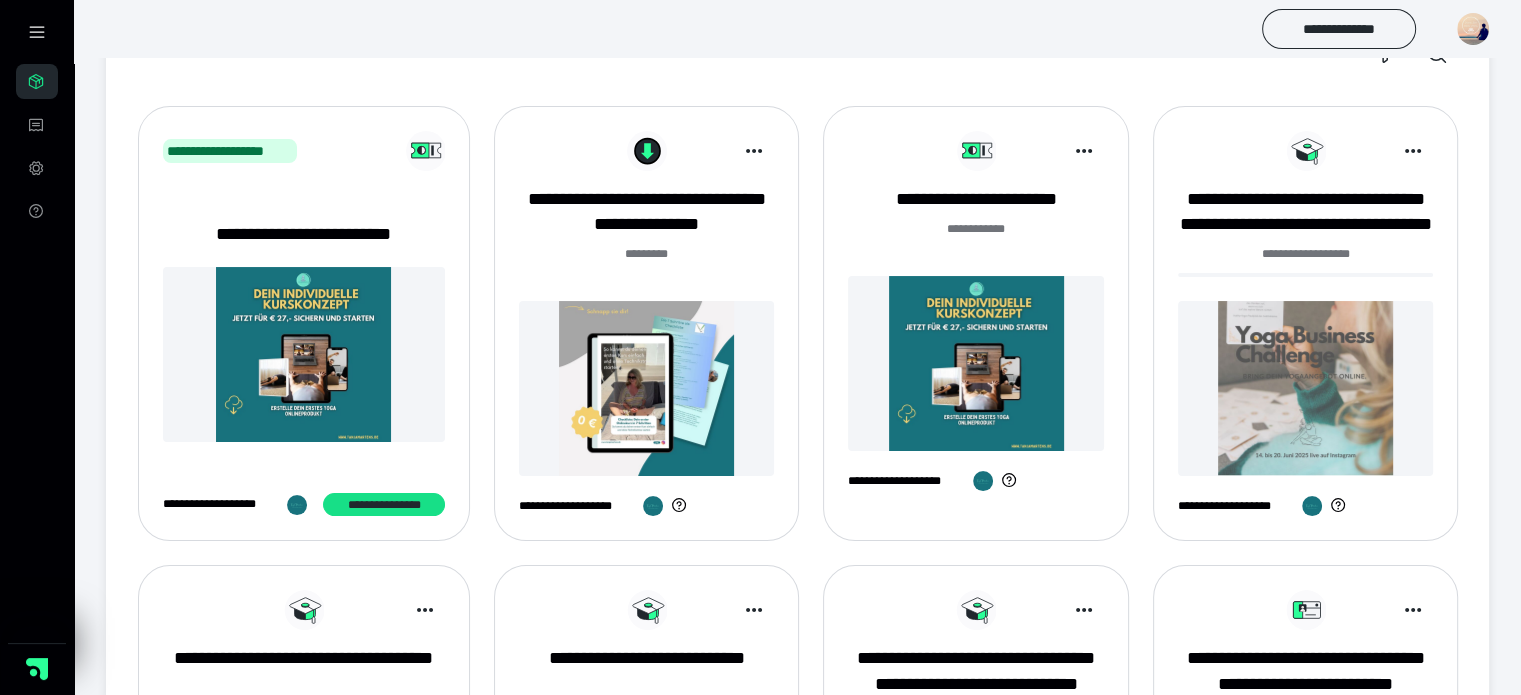 click at bounding box center (304, 354) 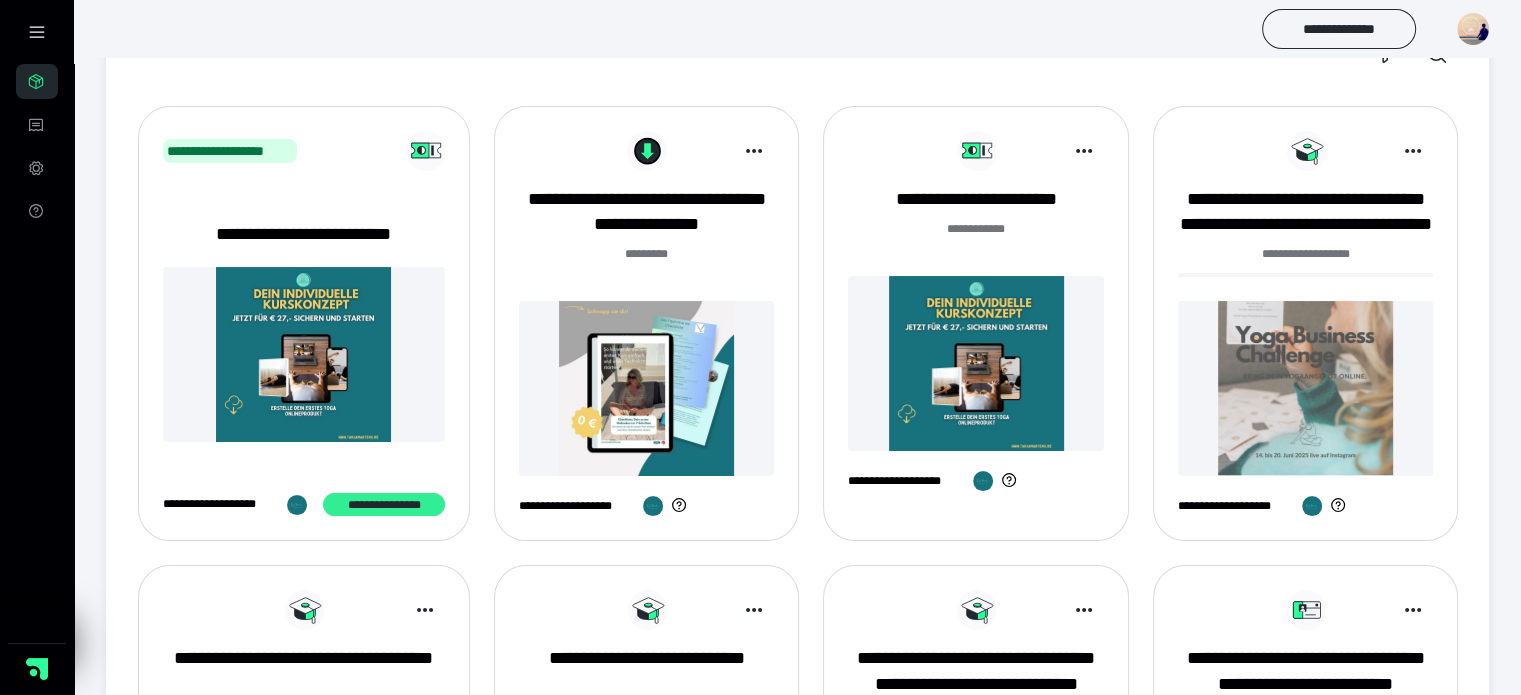 click on "**********" at bounding box center [383, 505] 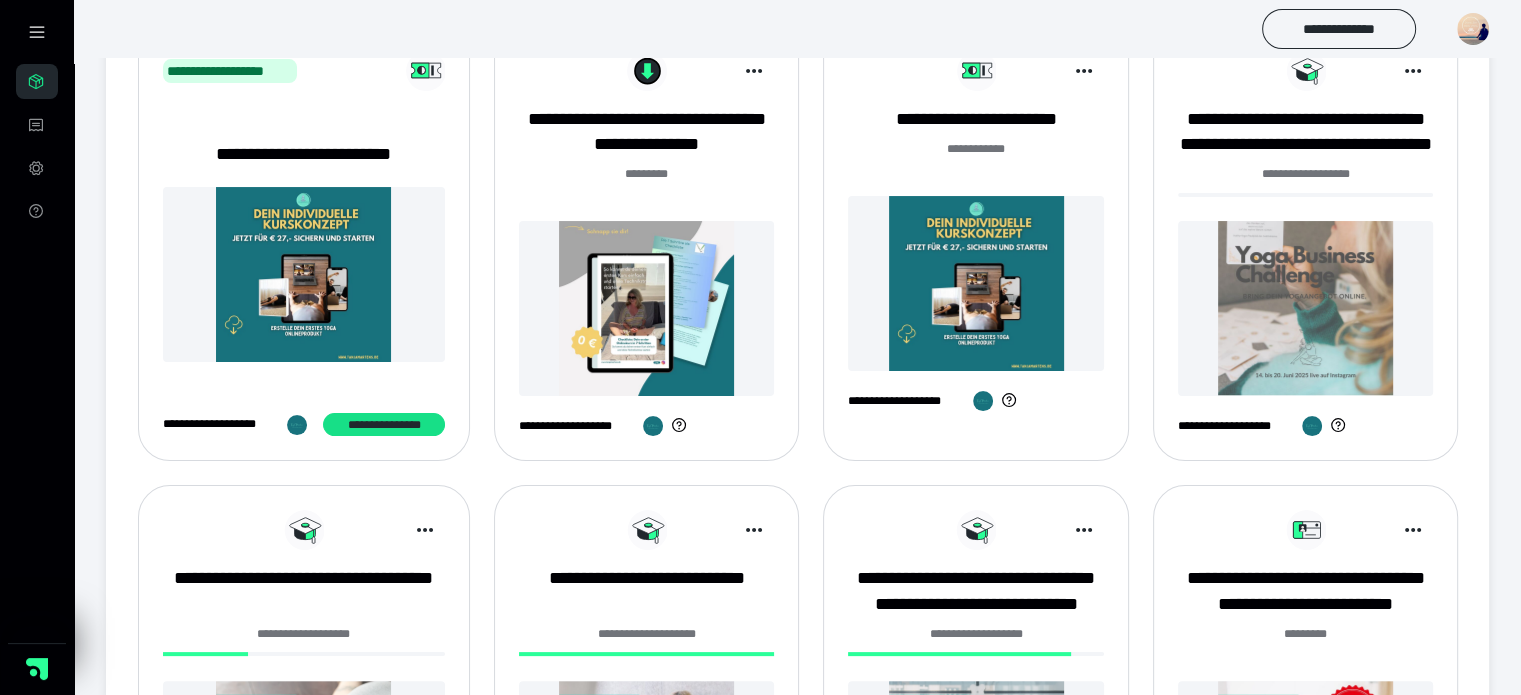 scroll, scrollTop: 291, scrollLeft: 0, axis: vertical 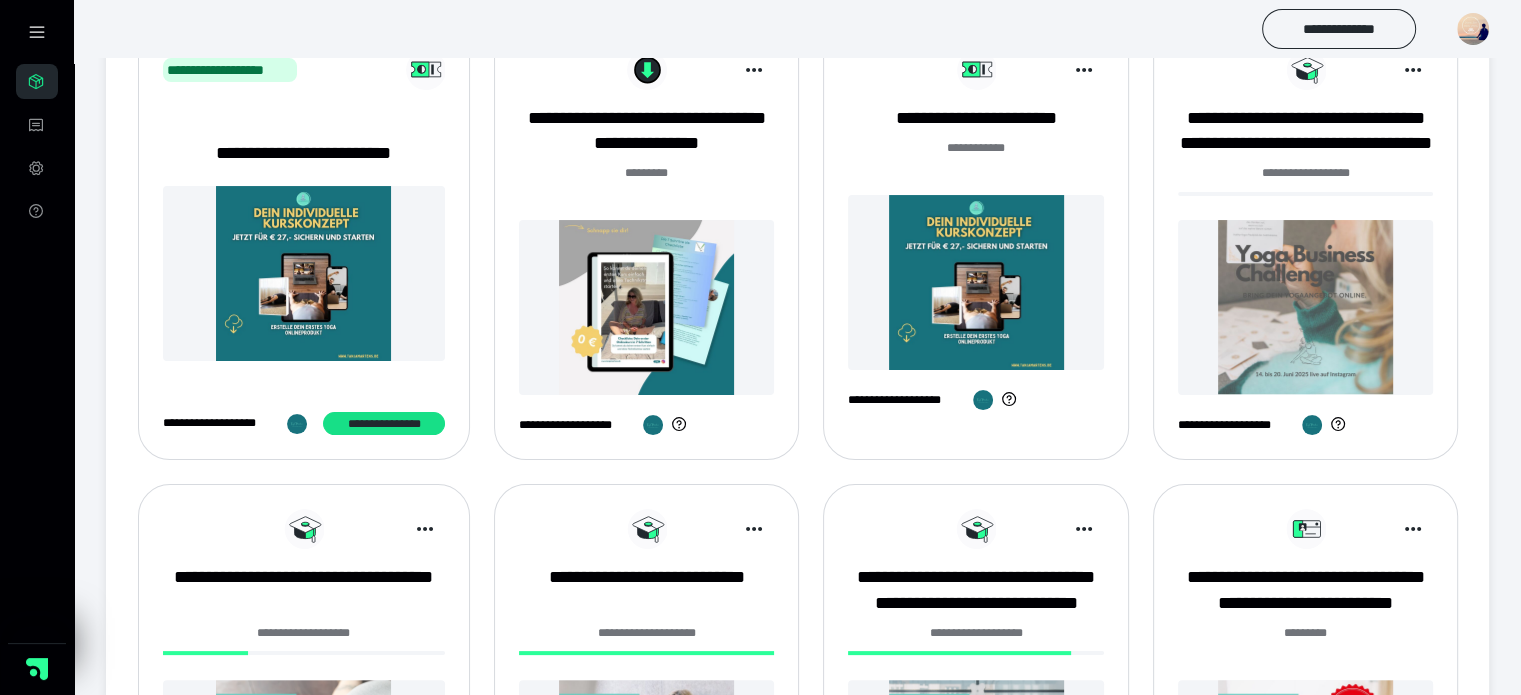 click at bounding box center [647, 307] 